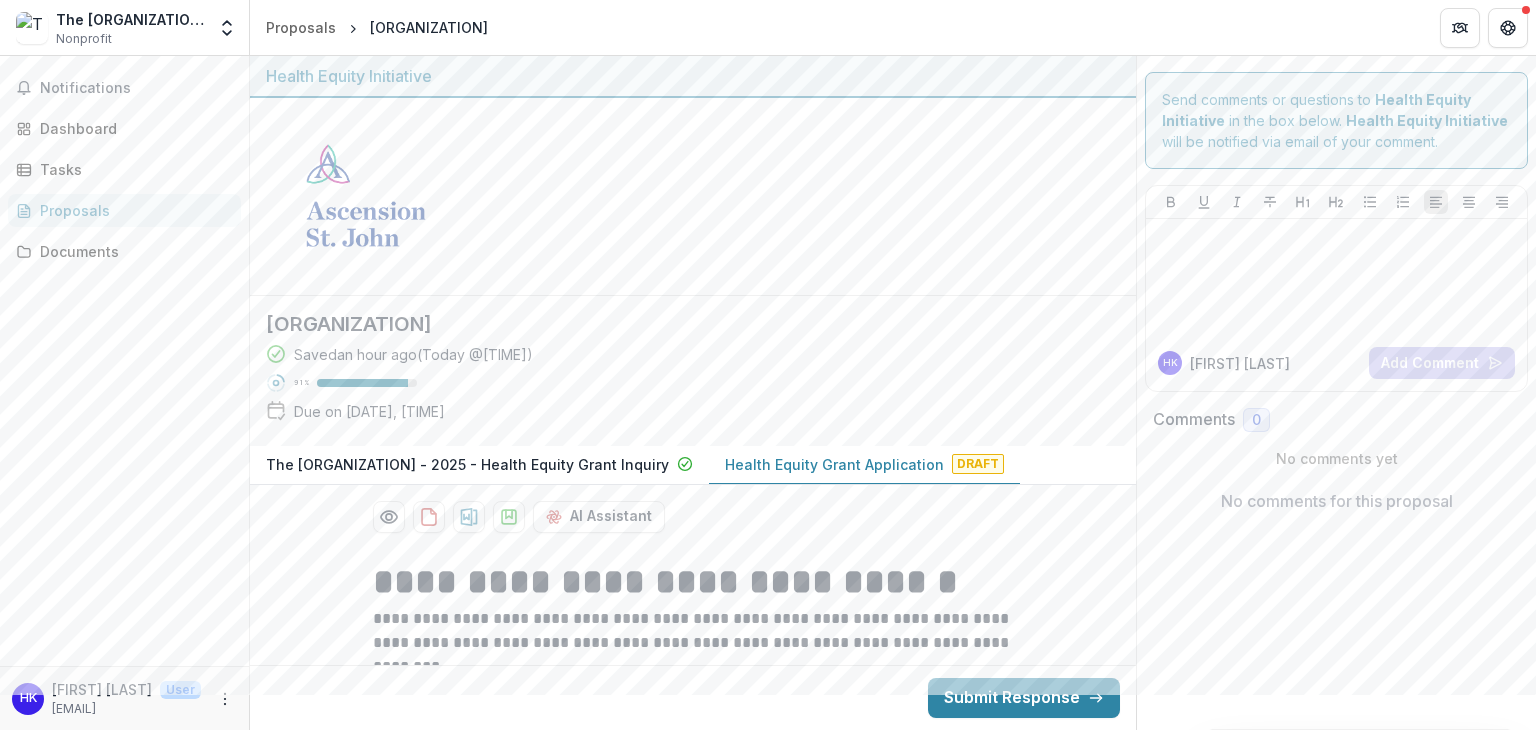 scroll, scrollTop: 0, scrollLeft: 0, axis: both 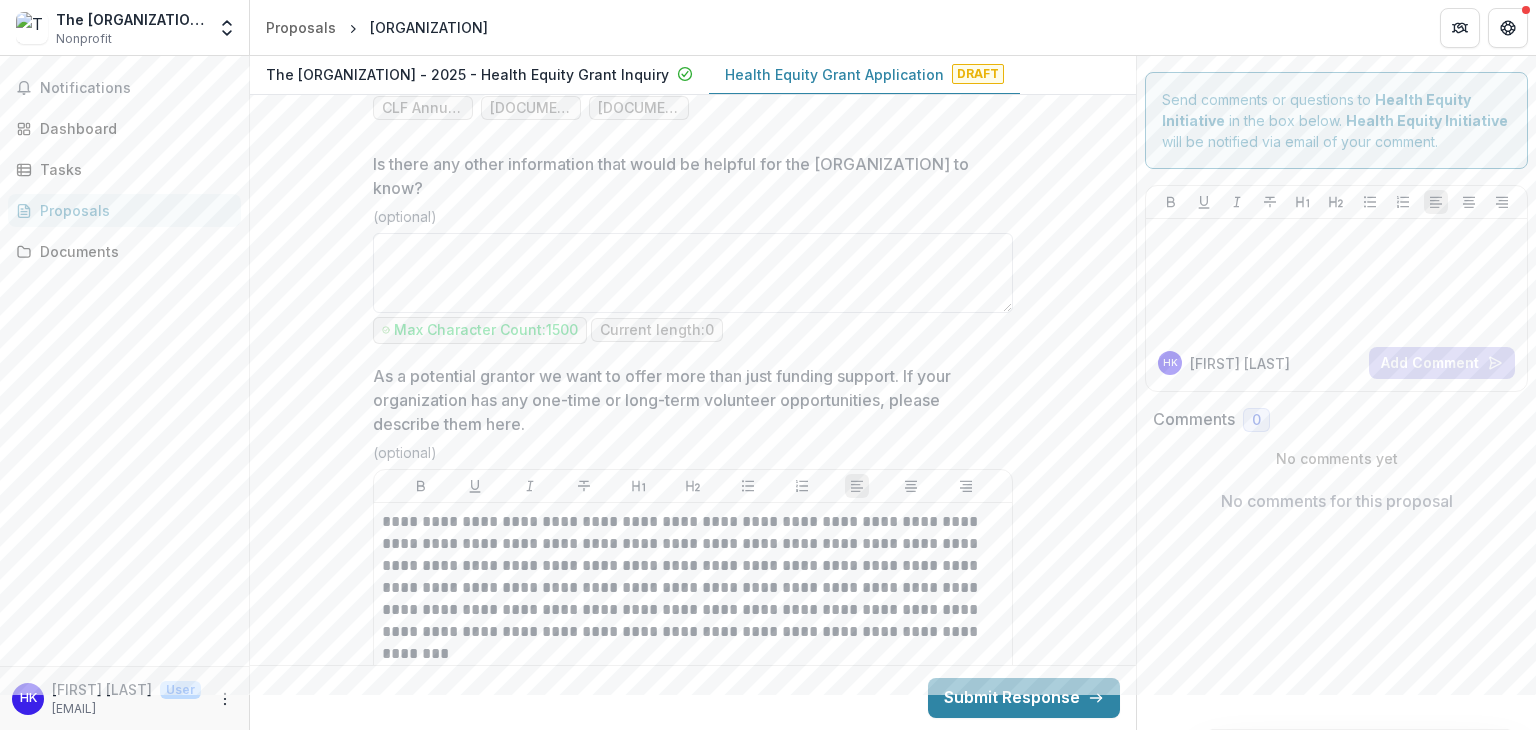 click on "Is there any other information that would be helpful for the [ORGANIZATION] to know?" at bounding box center (693, 273) 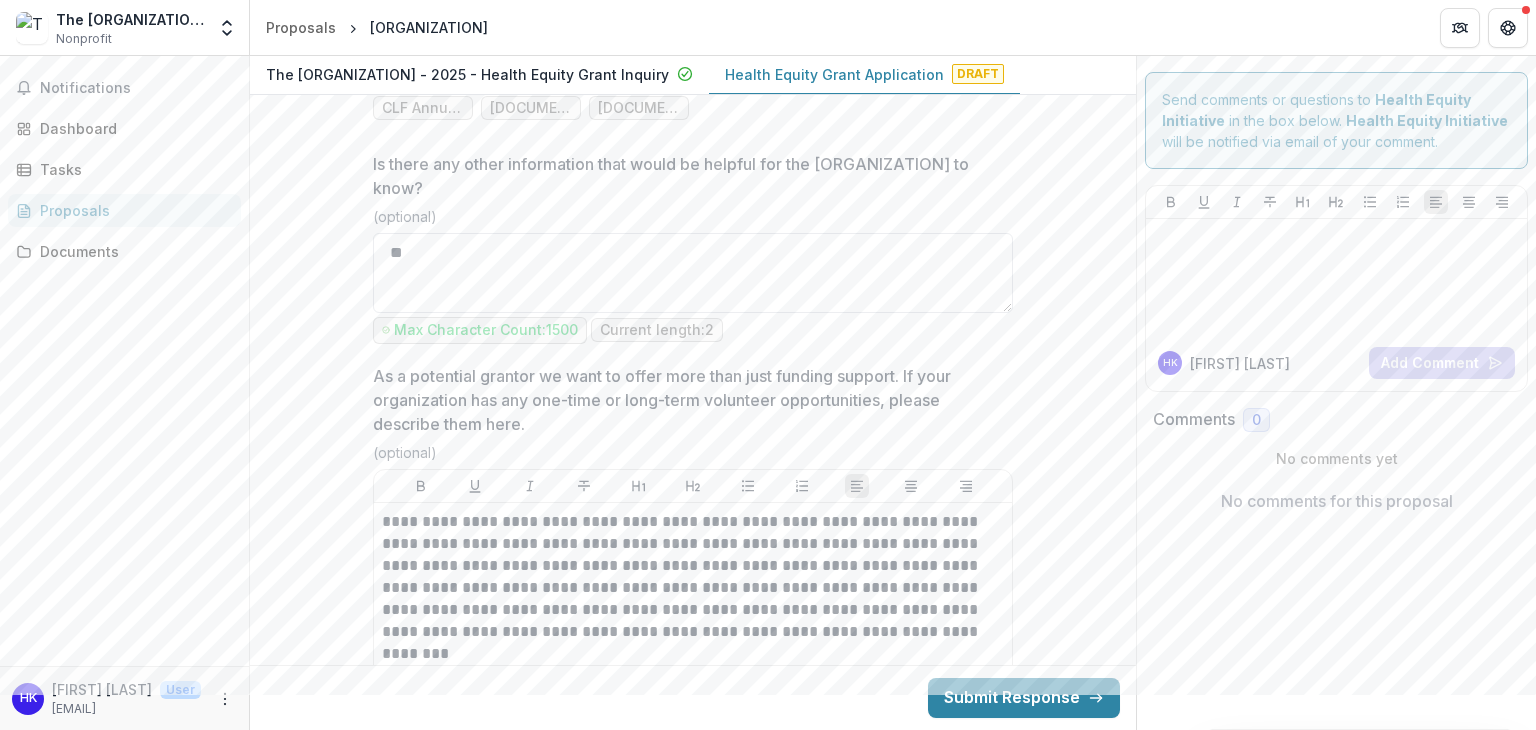 type on "*" 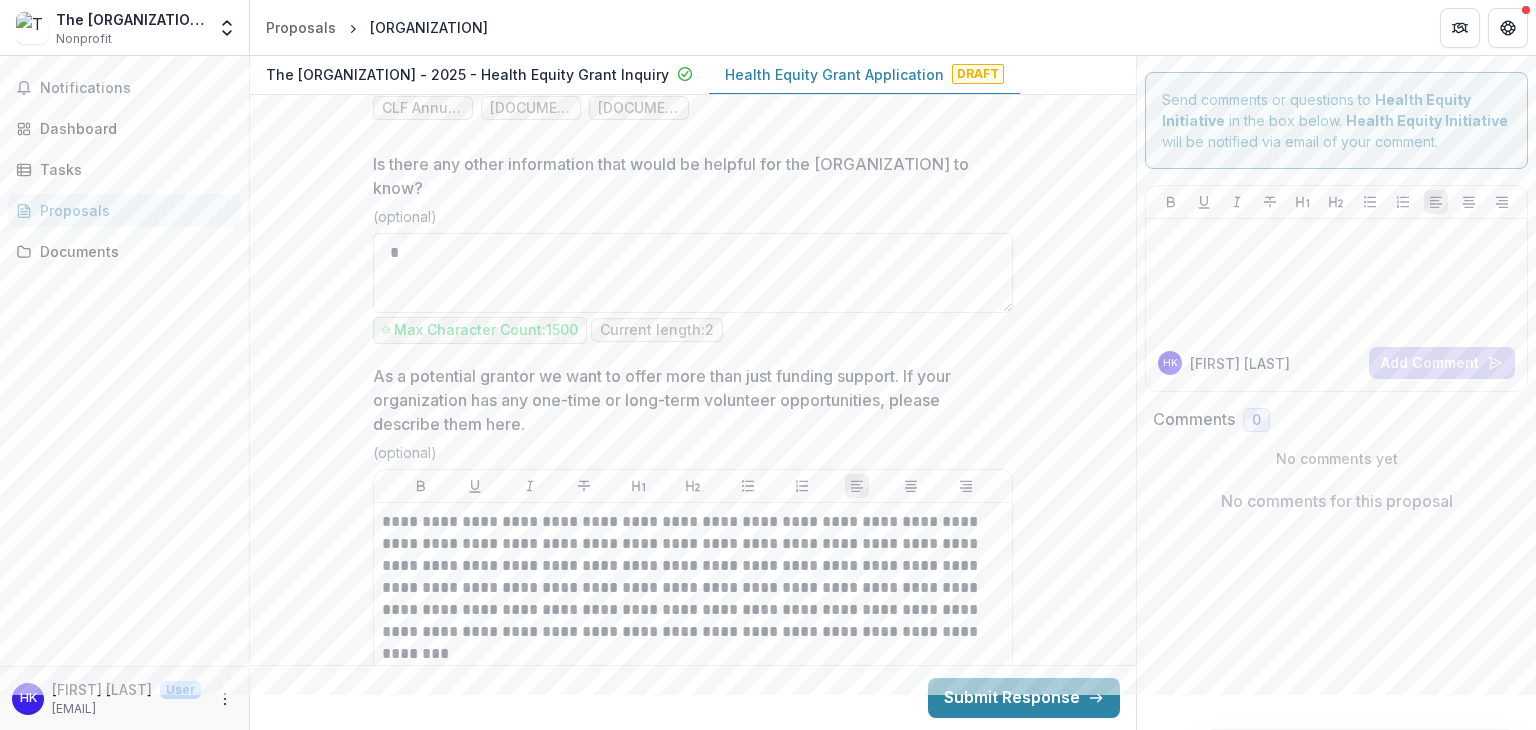 type 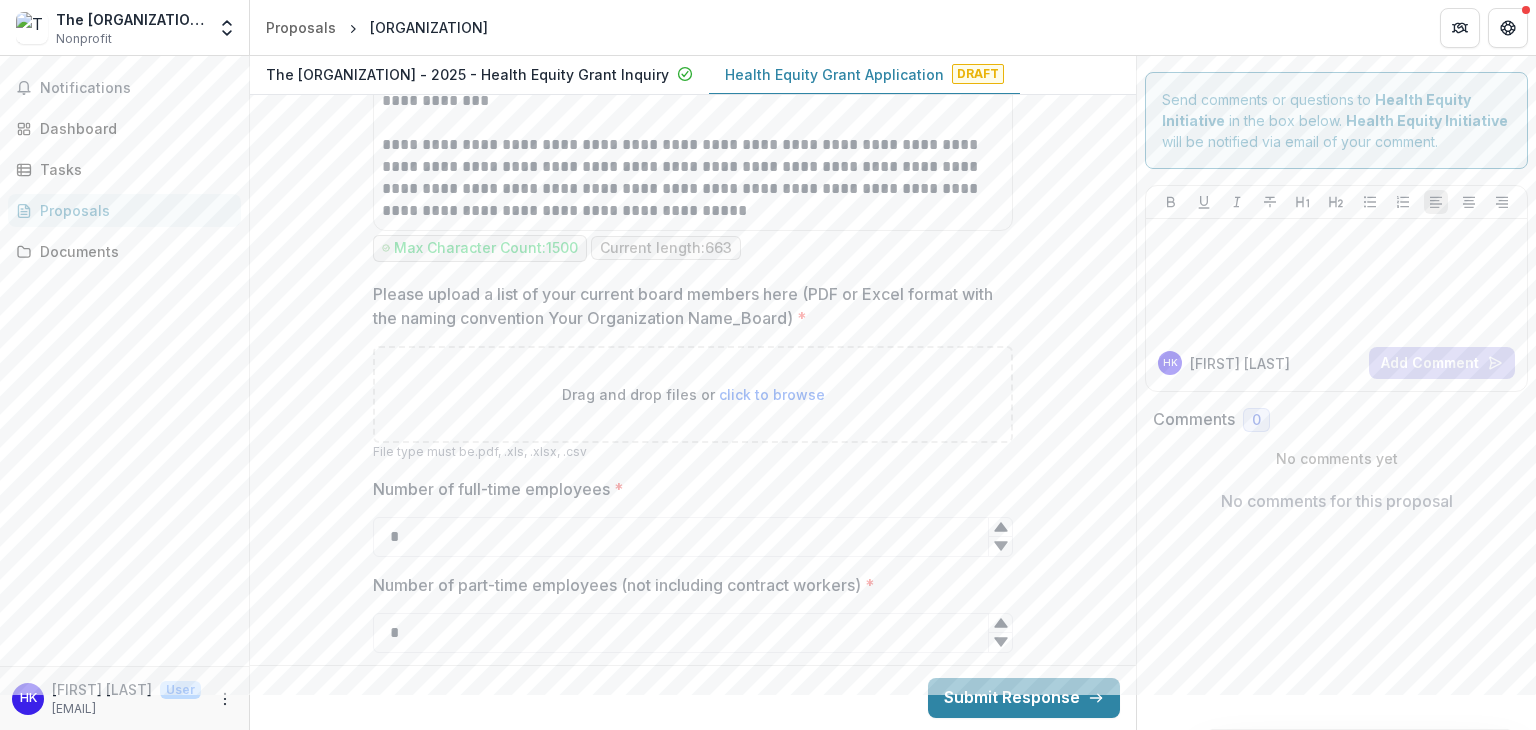scroll, scrollTop: 3546, scrollLeft: 0, axis: vertical 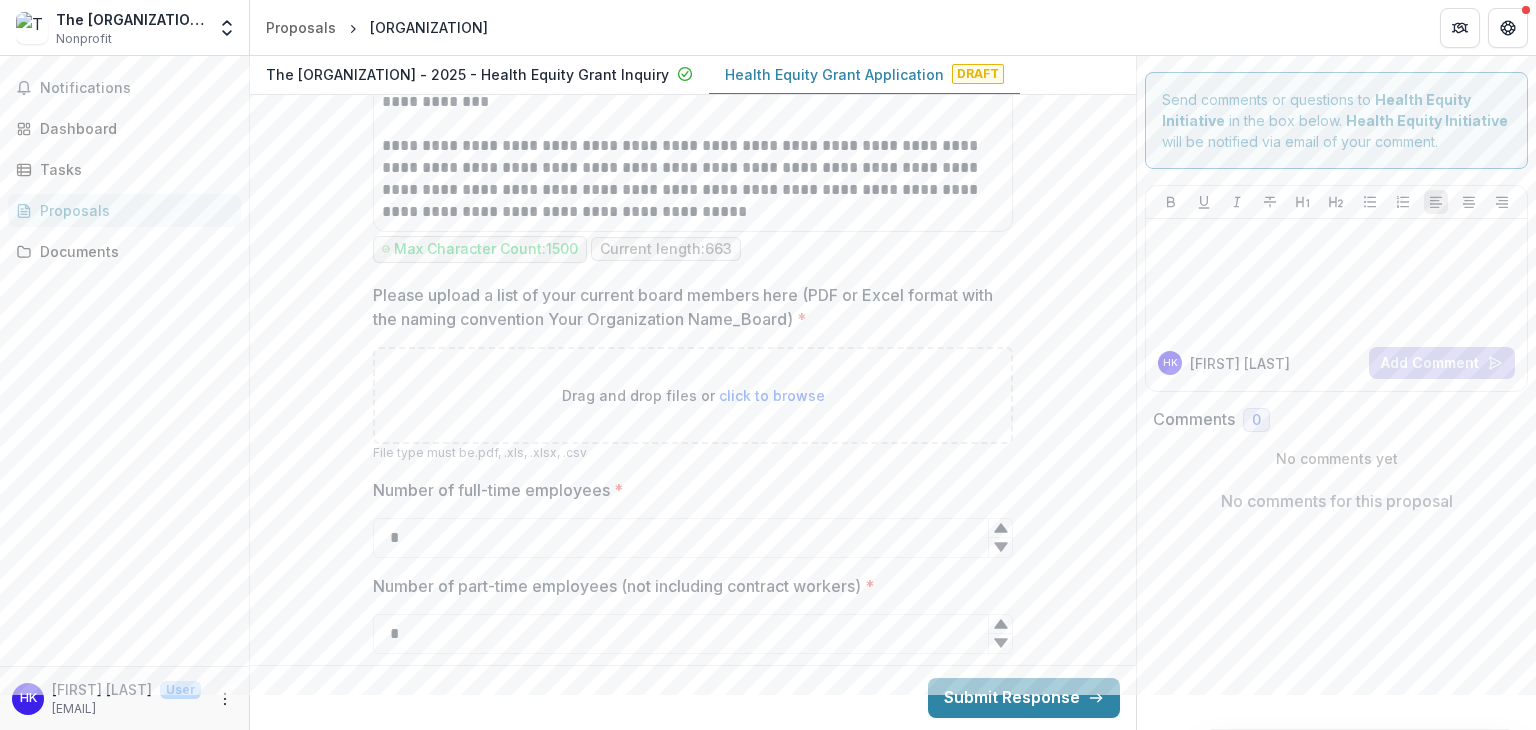 click on "click to browse" at bounding box center [772, 395] 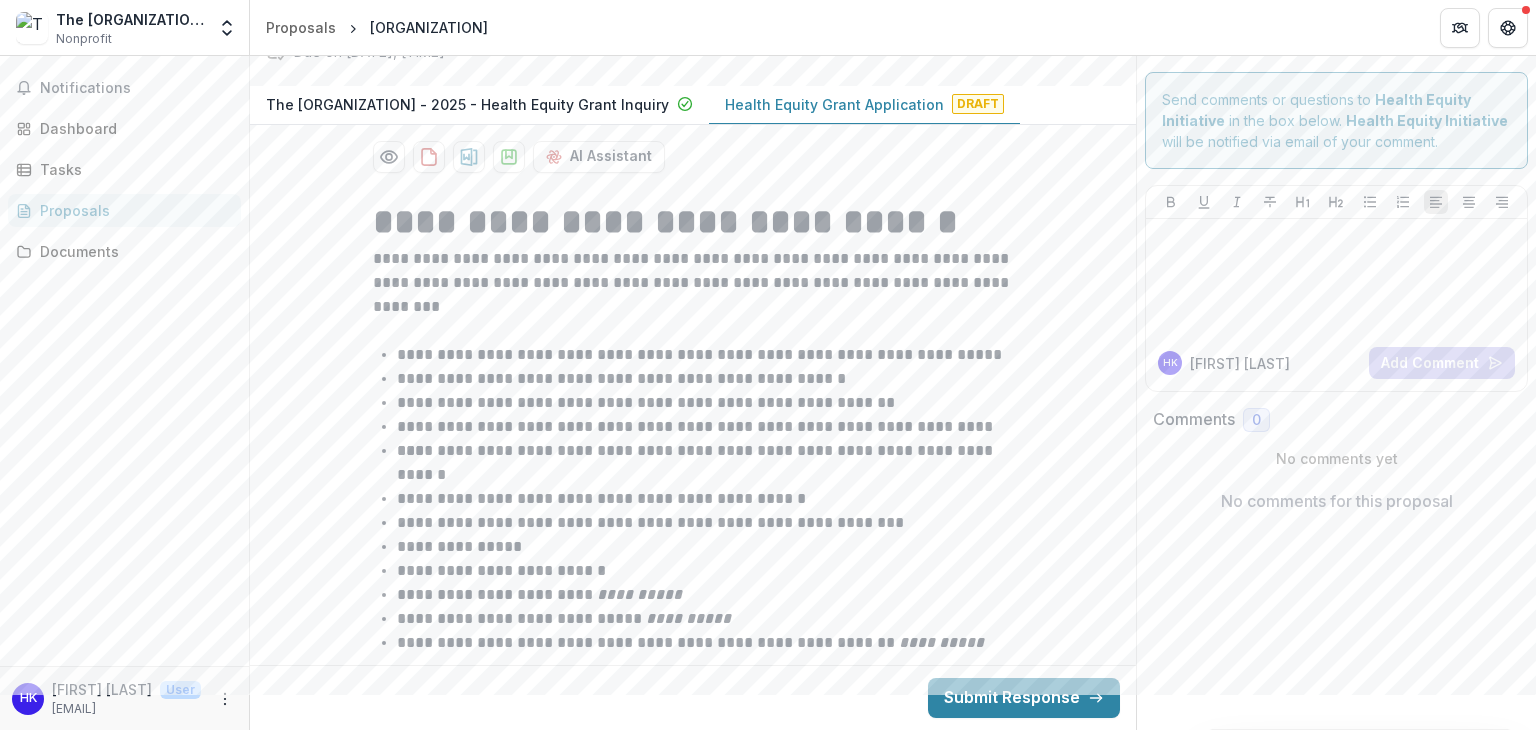 scroll, scrollTop: 0, scrollLeft: 0, axis: both 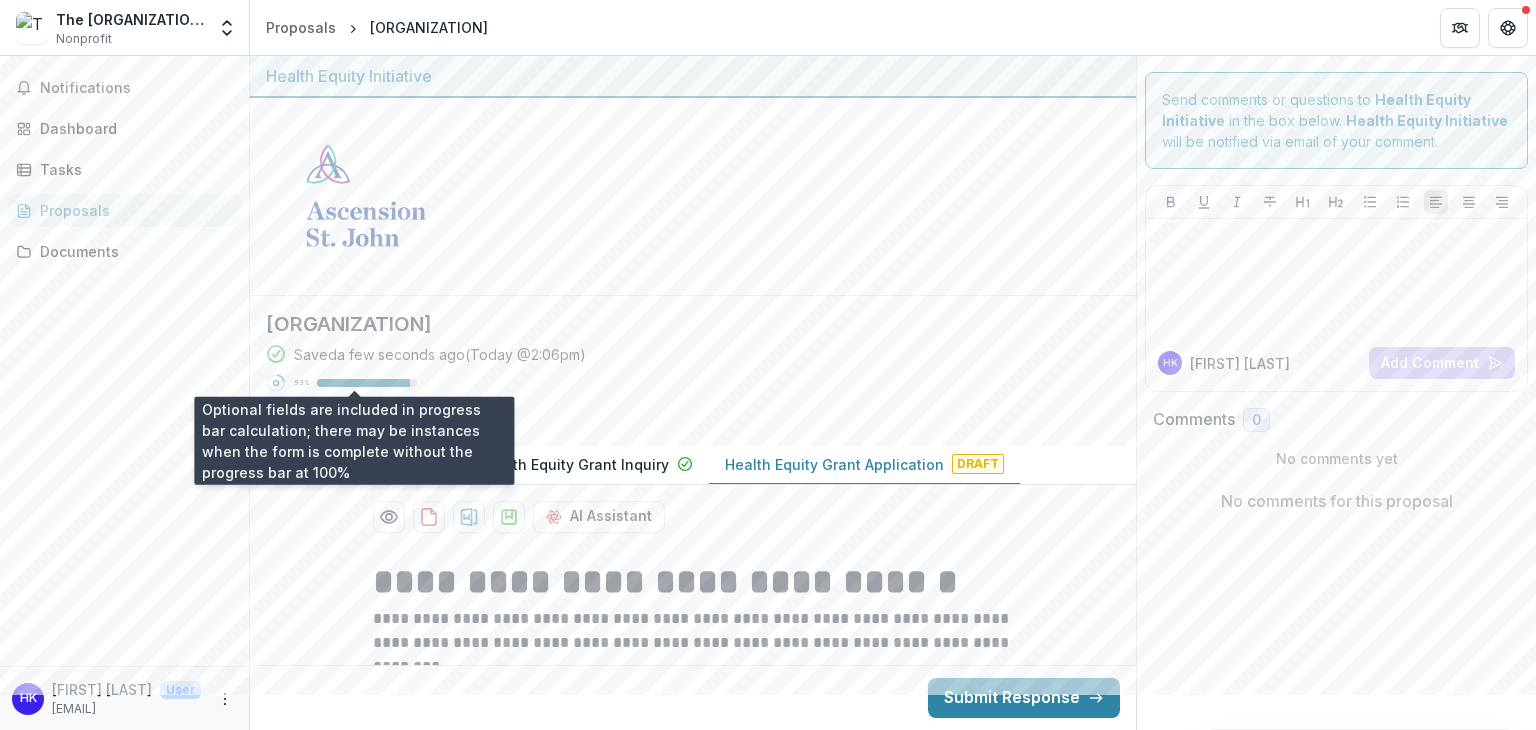 click at bounding box center (363, 383) 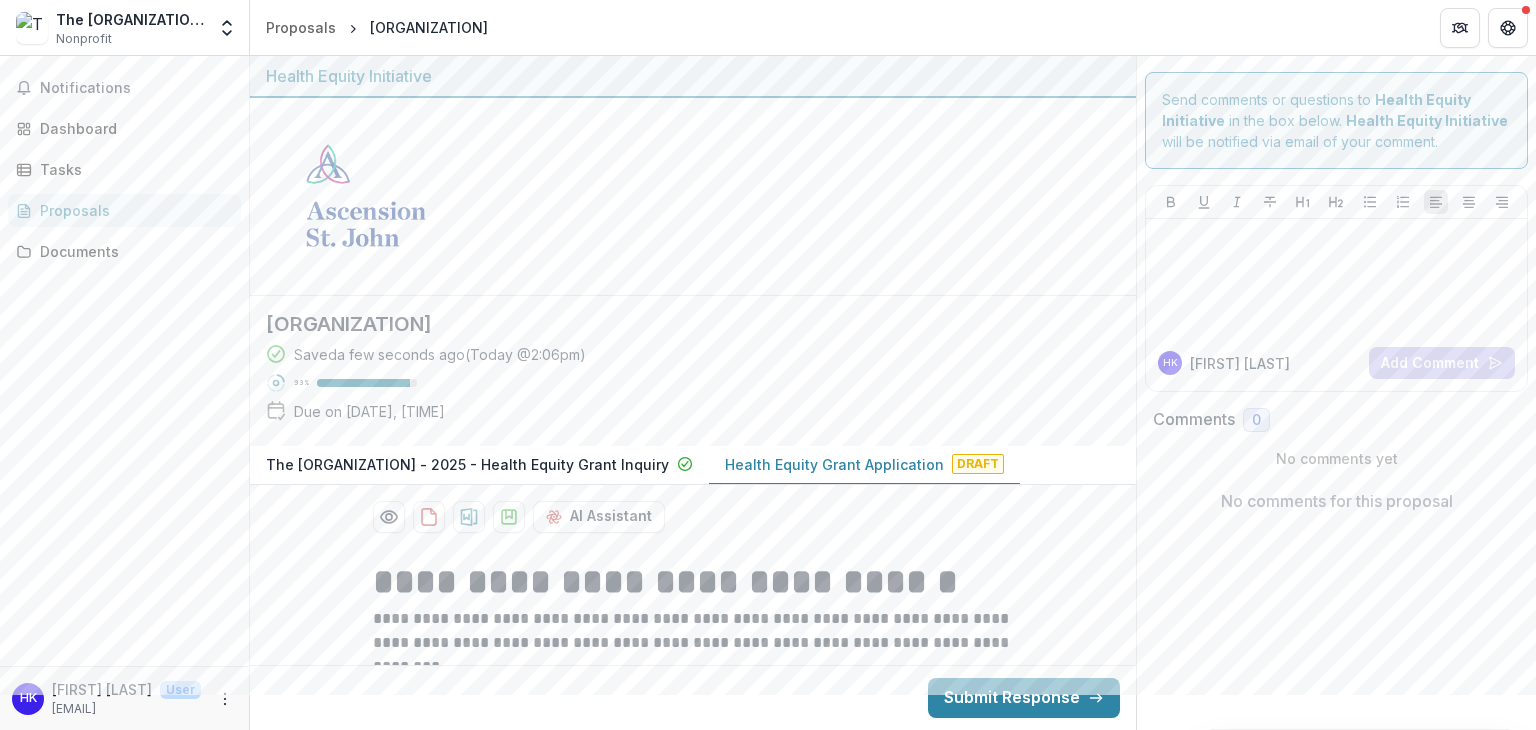 click at bounding box center [363, 383] 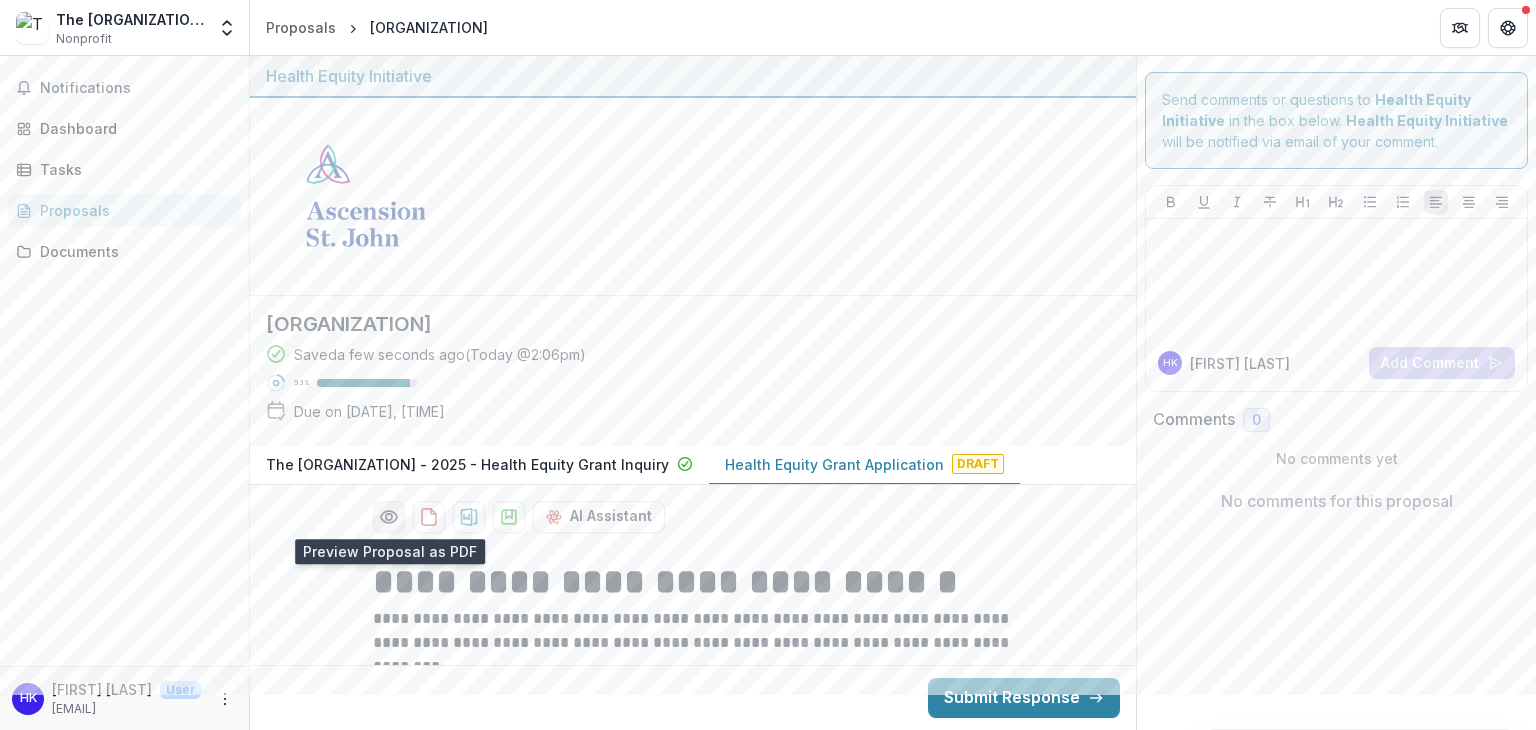 click 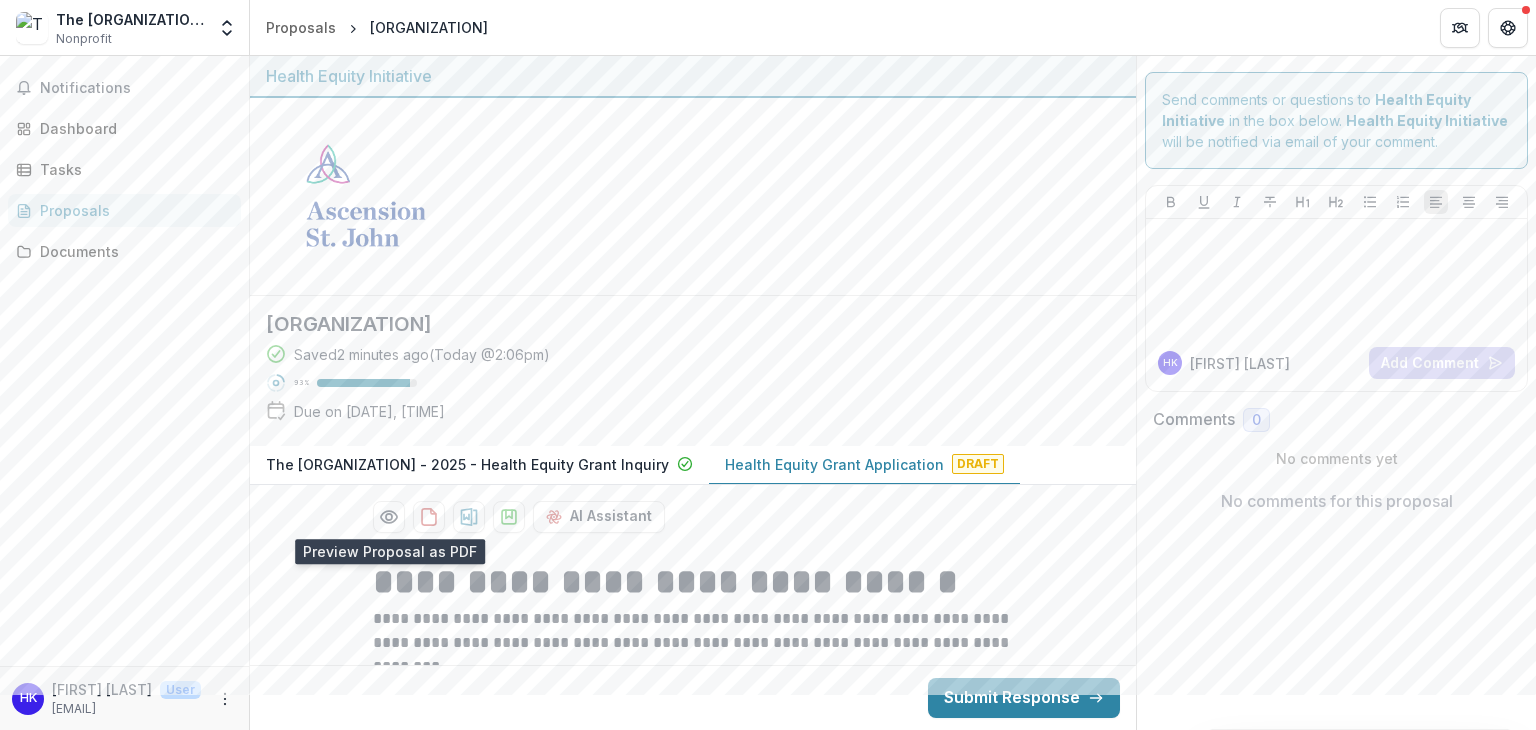 click 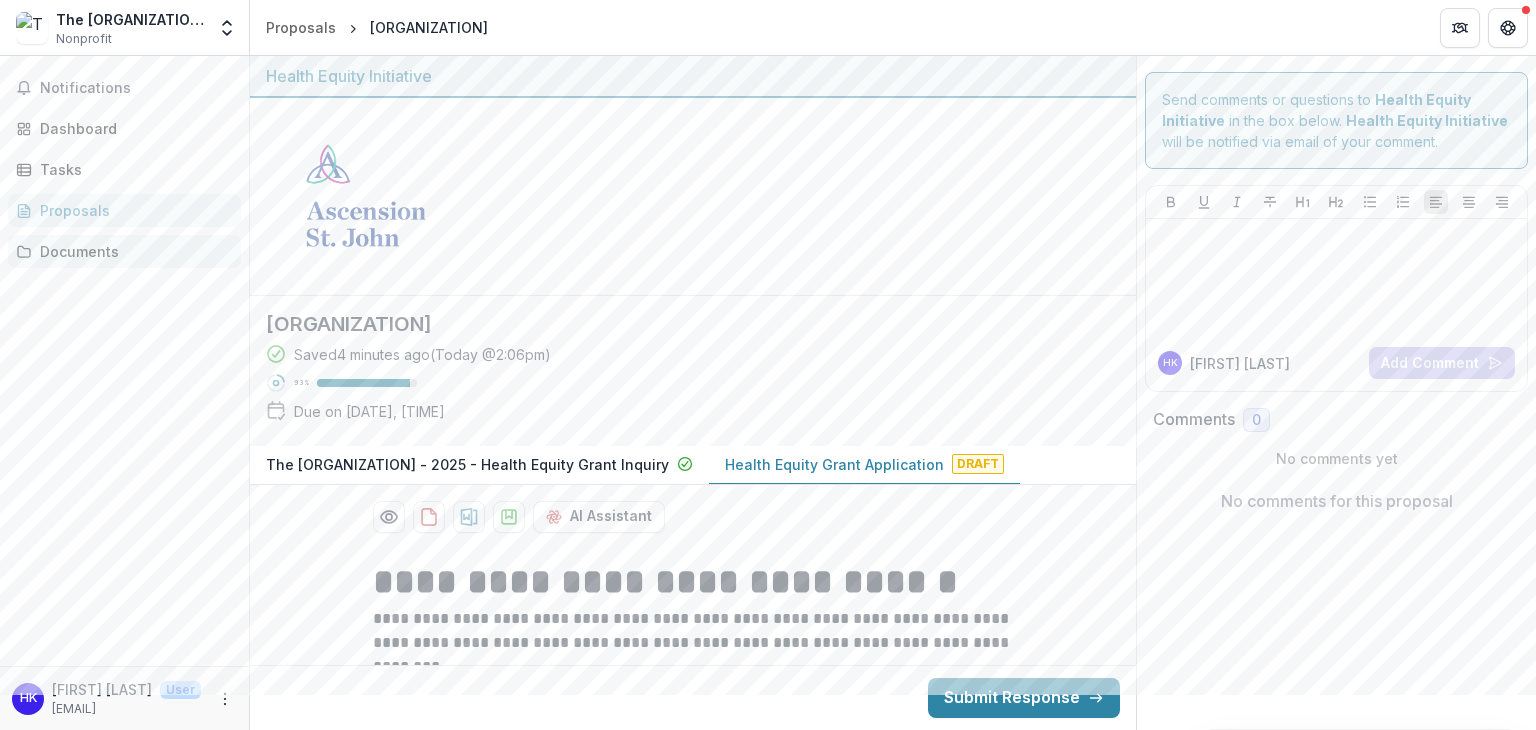 click on "Documents" at bounding box center [132, 251] 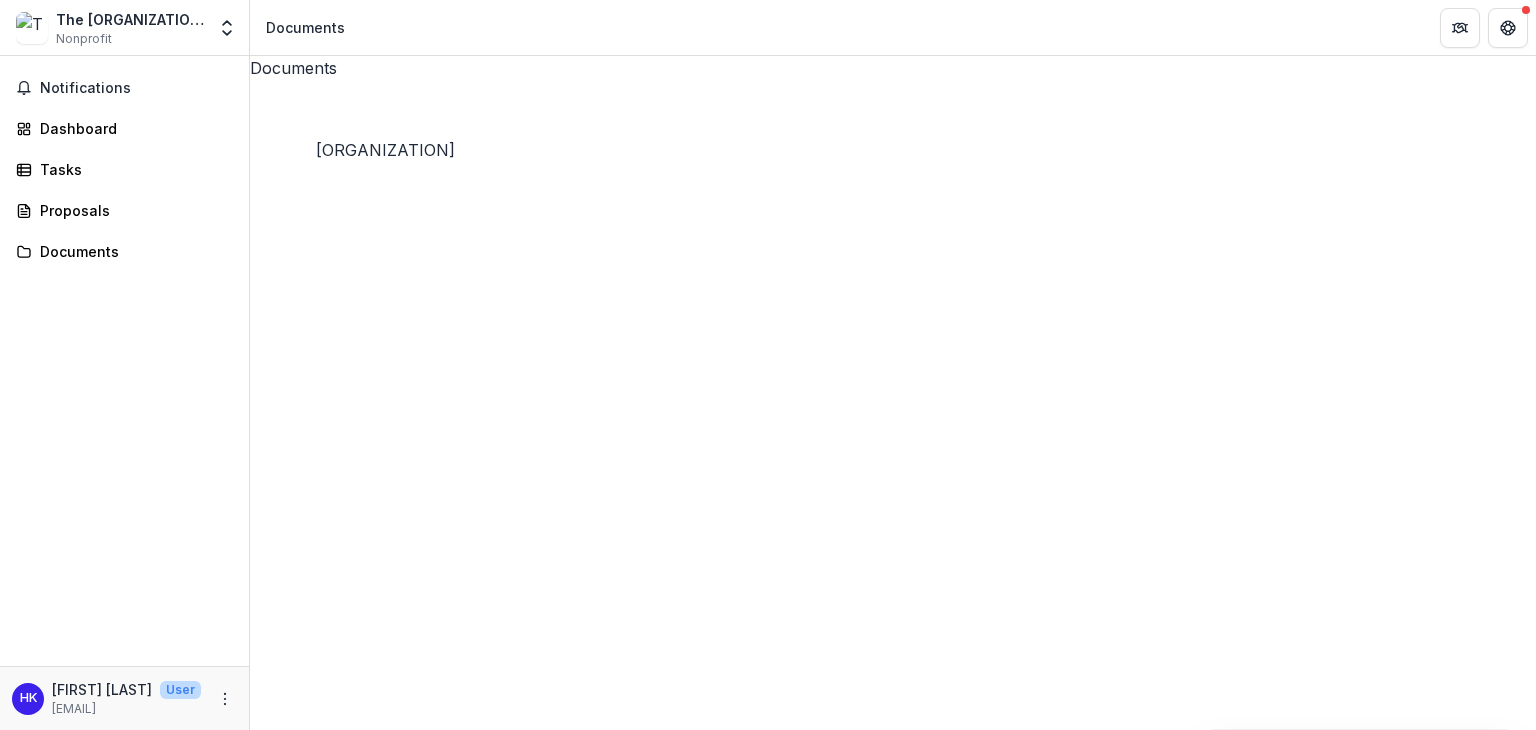 click on "City Lights Village" at bounding box center (319, 2744) 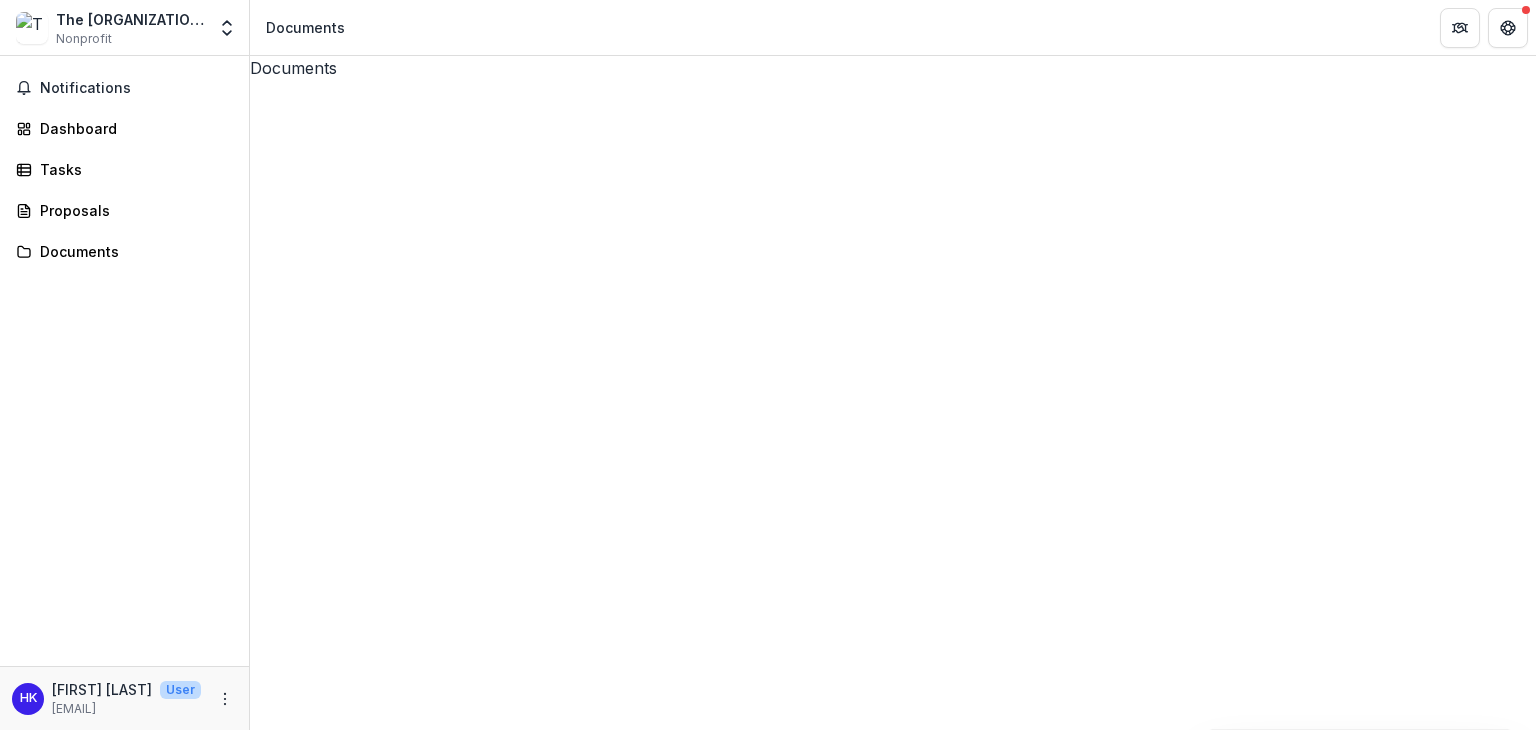 click 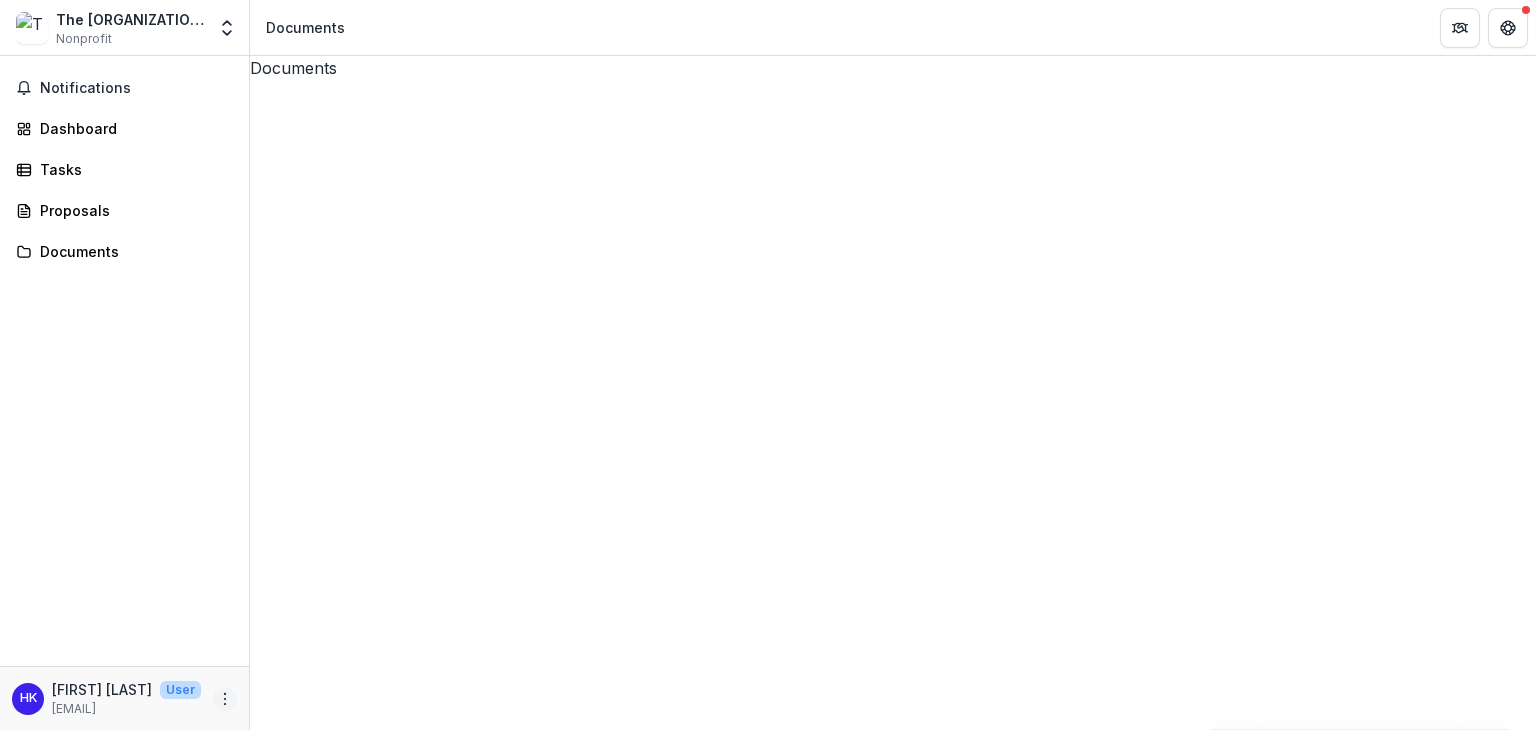 click 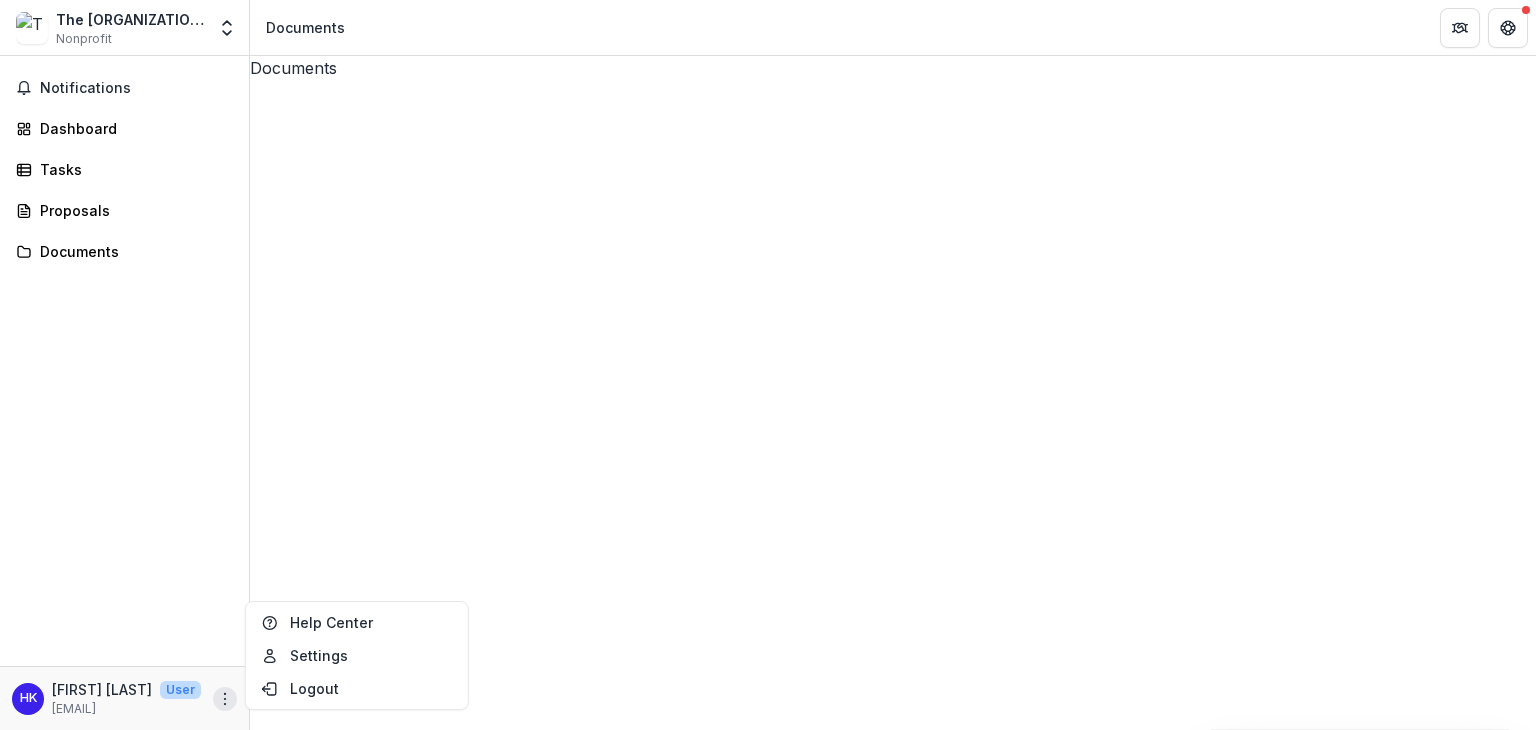 click on "City Lights Village" at bounding box center (893, 2105) 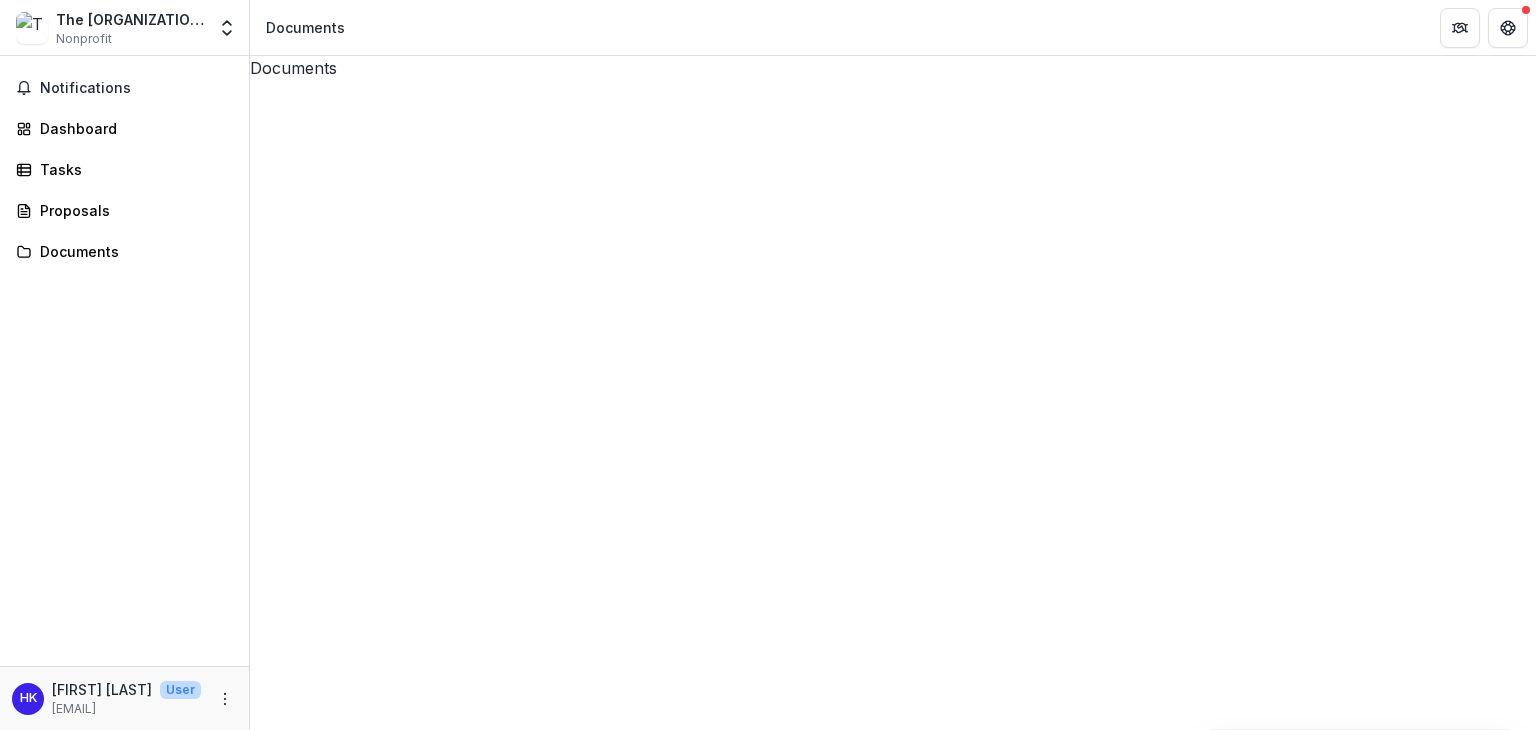 click on "City Lights Village" at bounding box center (893, 2105) 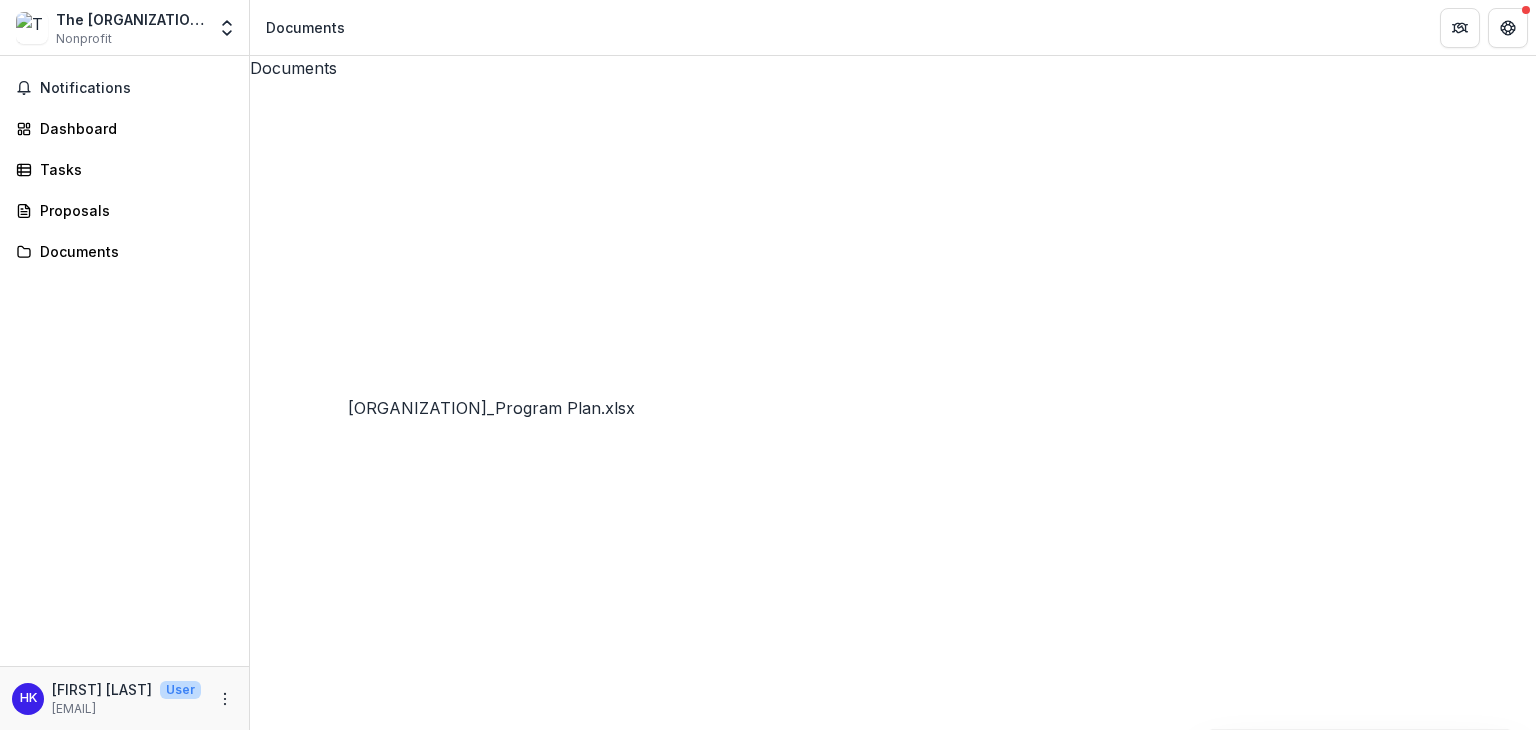 click on "City Lights Foundation_Program Plan.xlsx" at bounding box center [393, 3048] 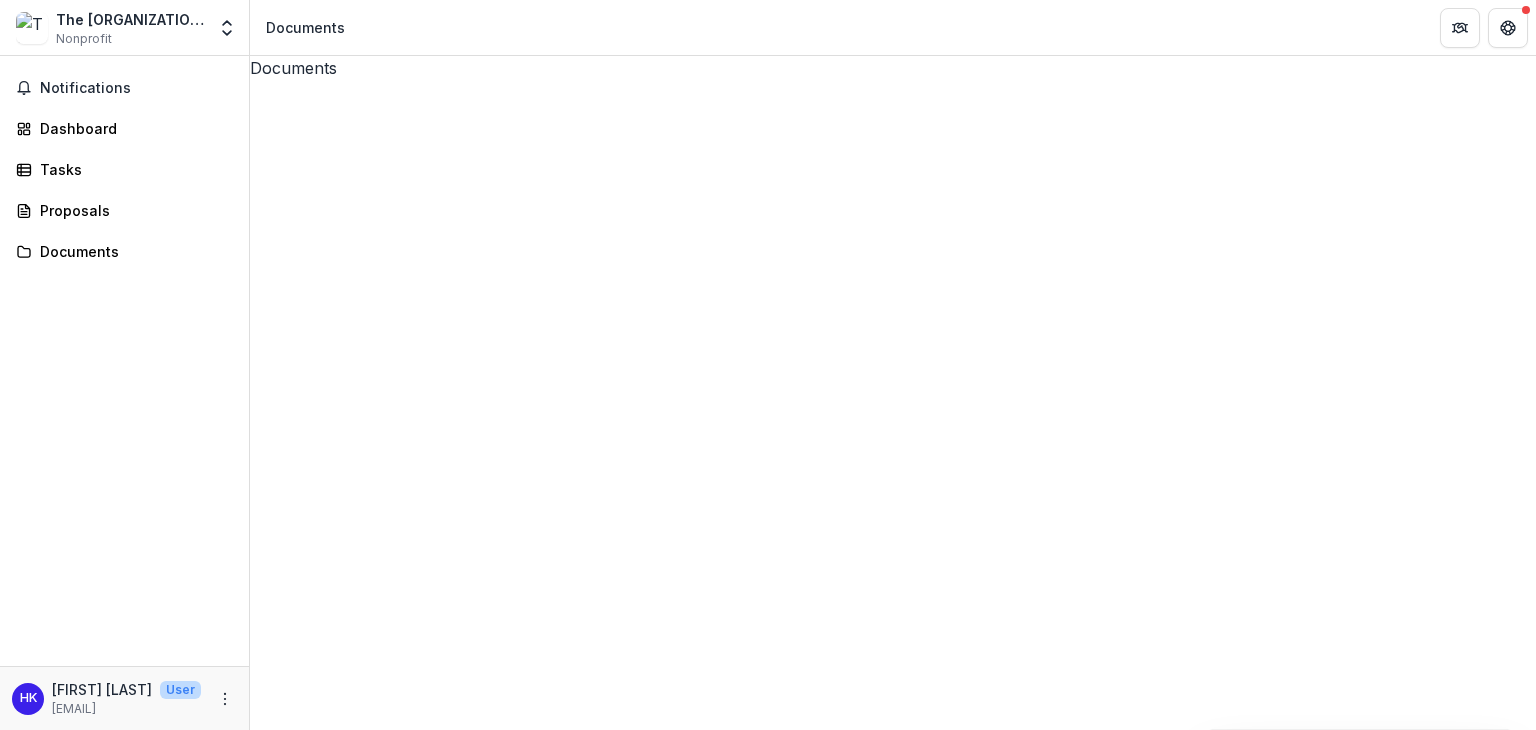 click at bounding box center [8, 742] 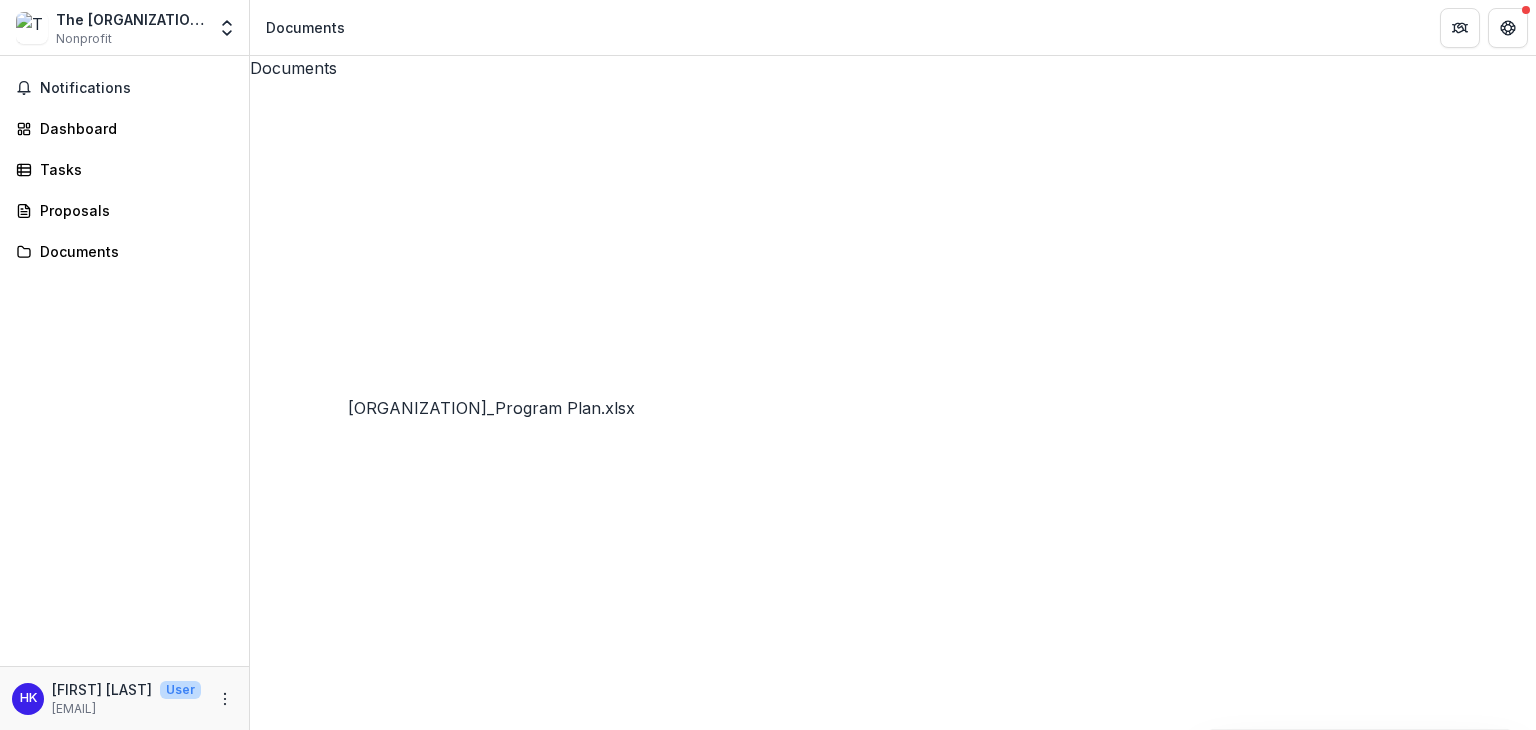 click on "City Lights_Balance Sheet.pdf" at bounding box center (893, 3008) 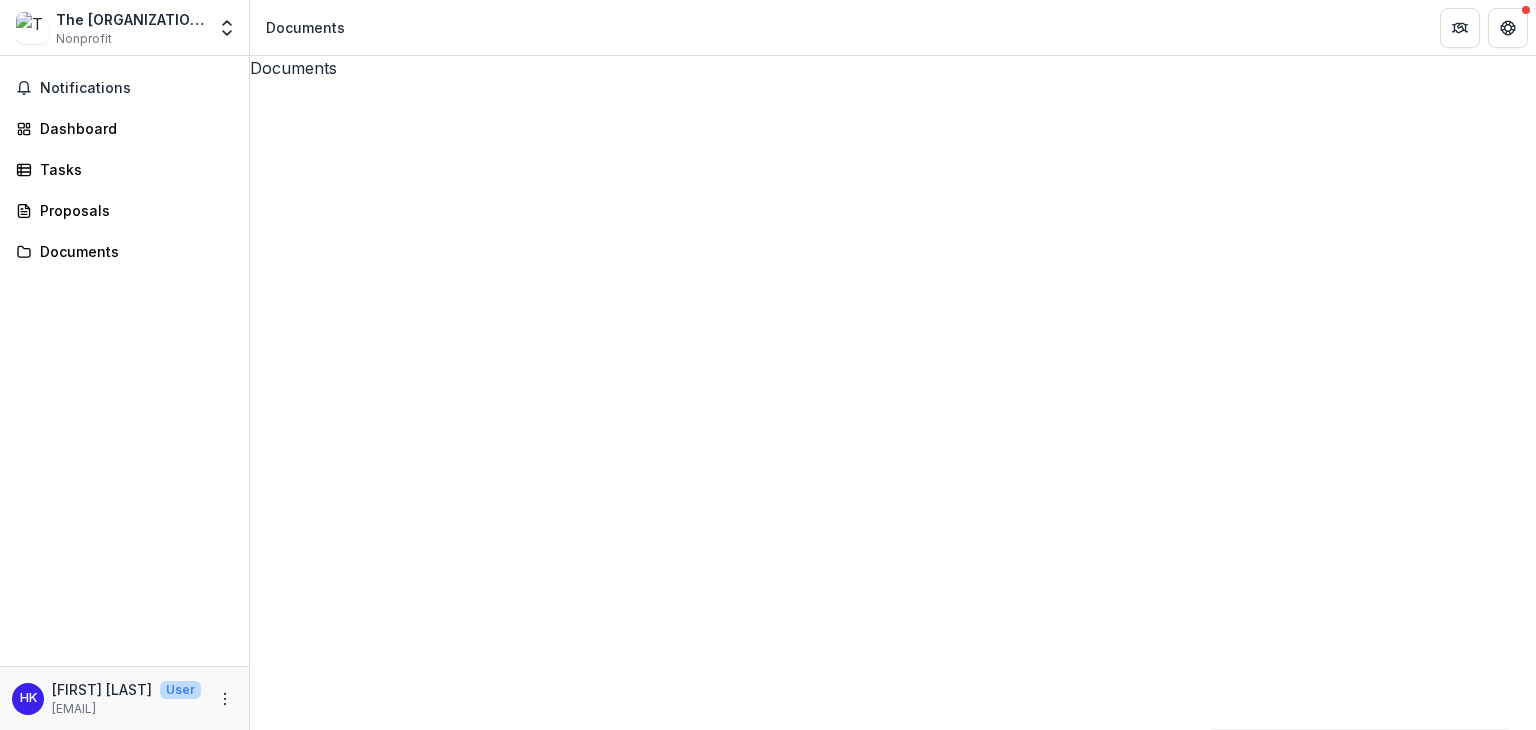 click at bounding box center [8, 742] 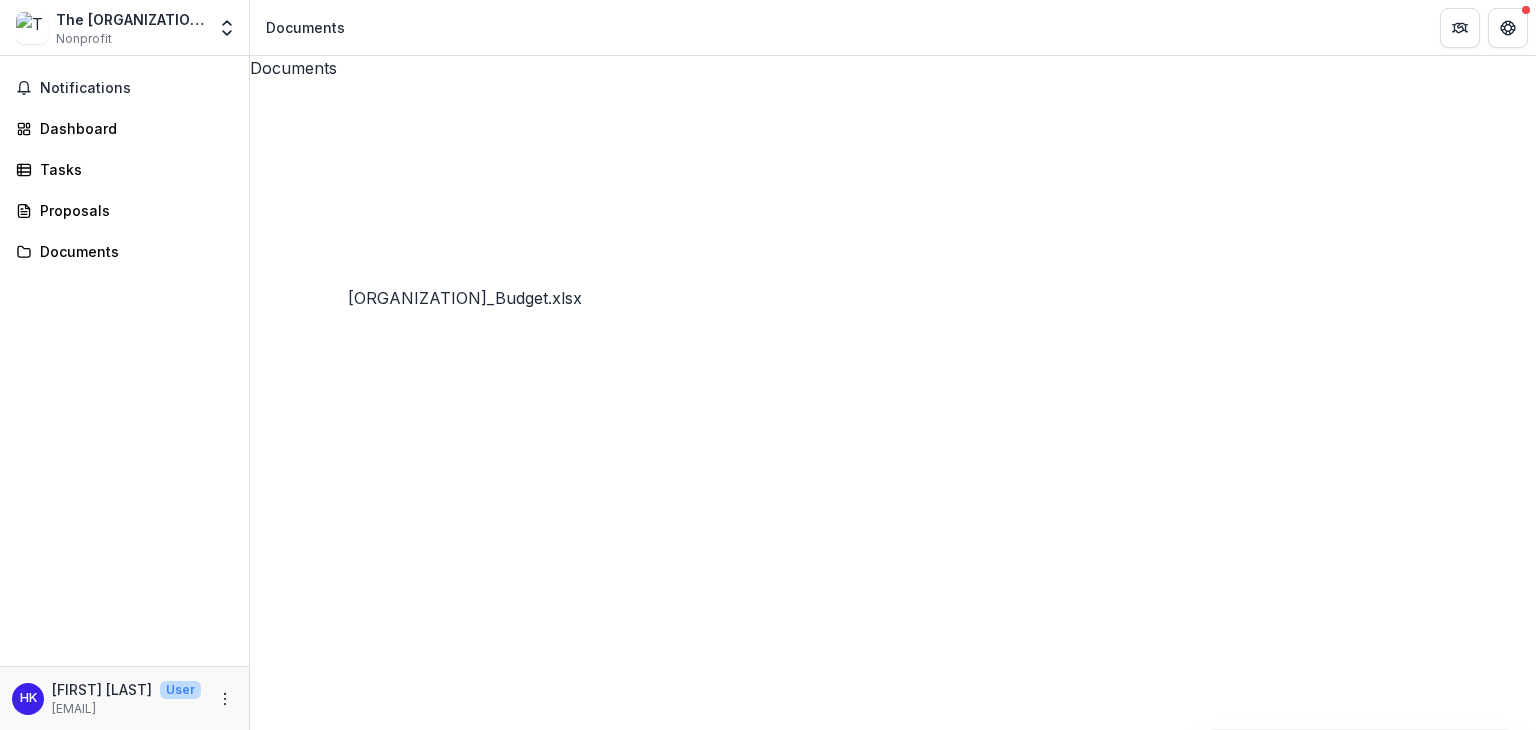 click on "City Lights Foundation_Budget.xlsx" at bounding box center (367, 2928) 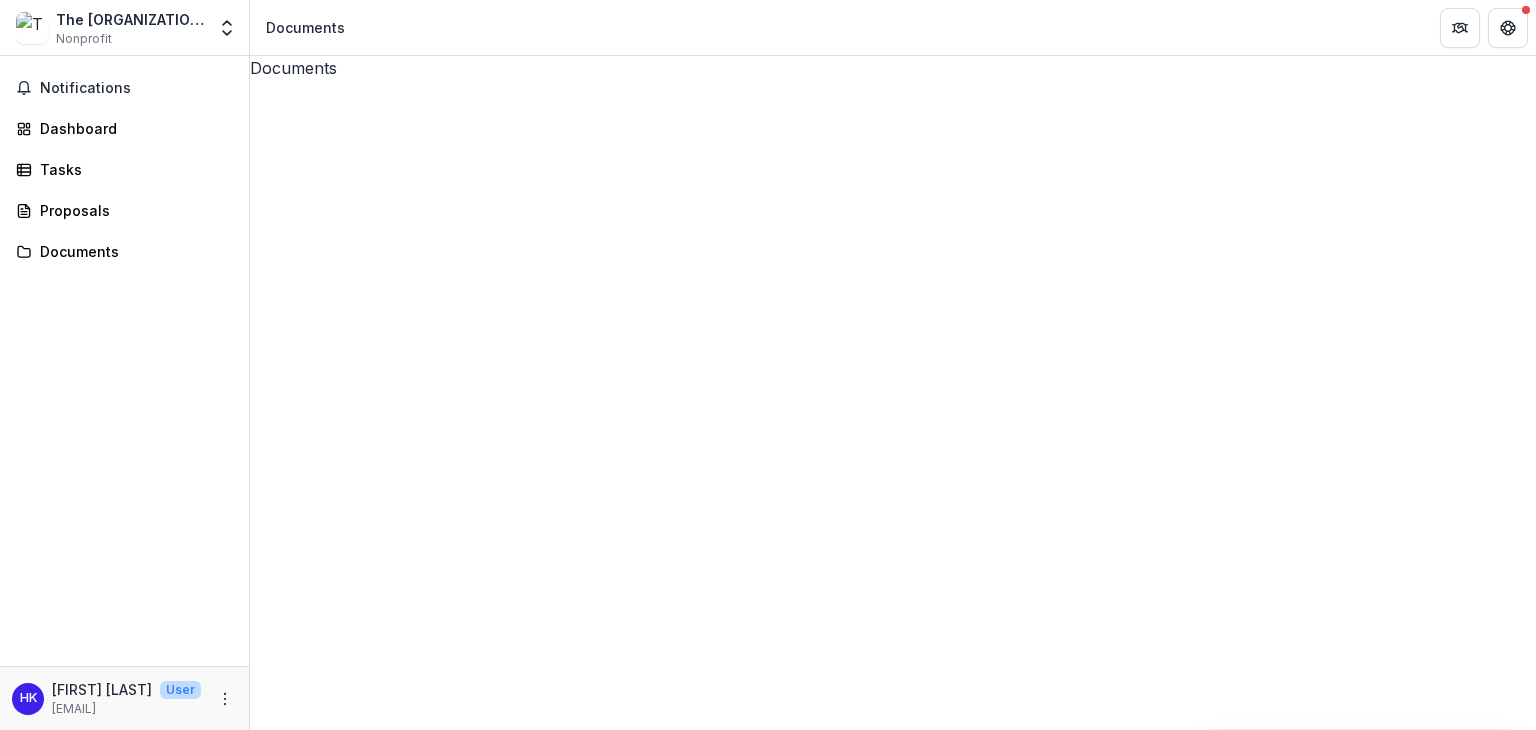 click at bounding box center (8, 742) 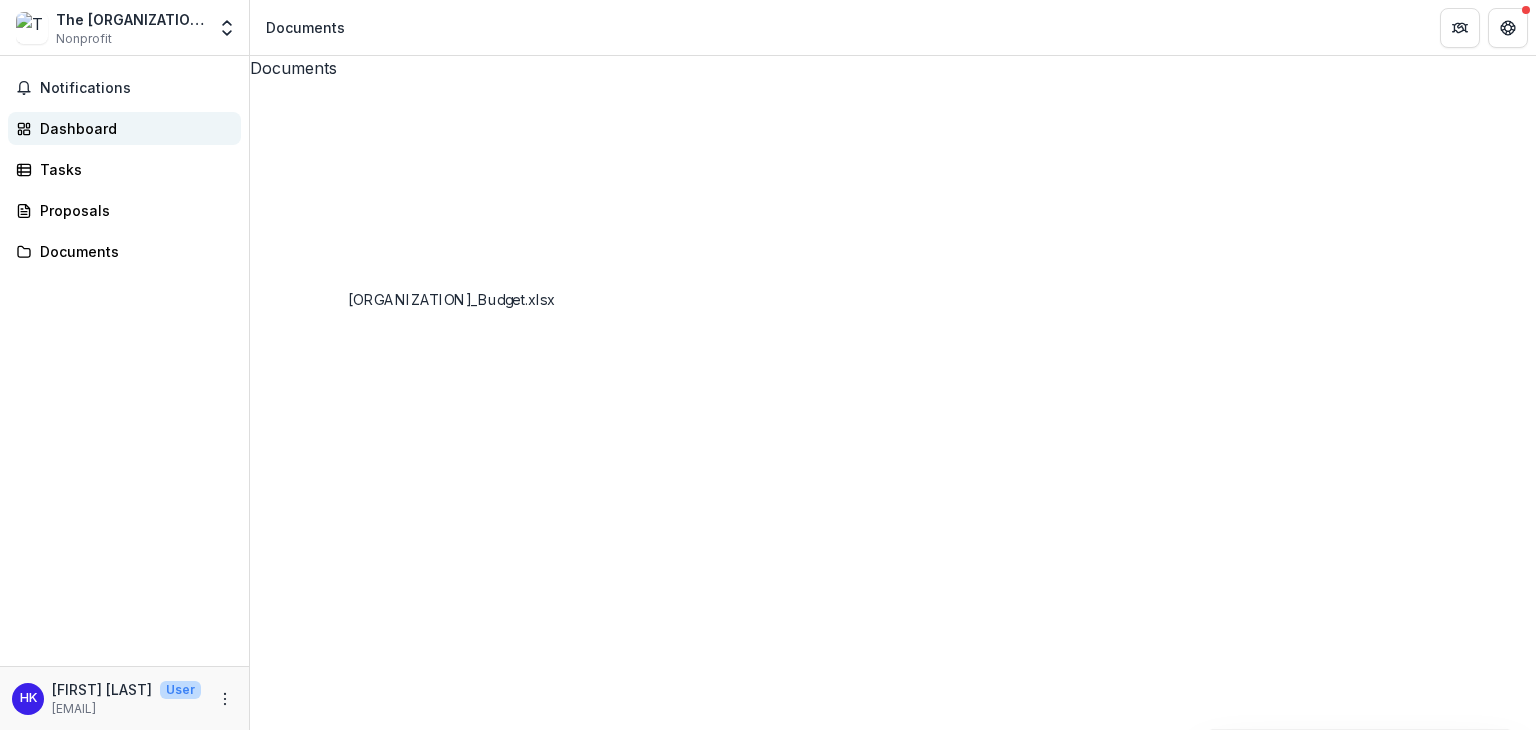 click on "Dashboard" at bounding box center (132, 128) 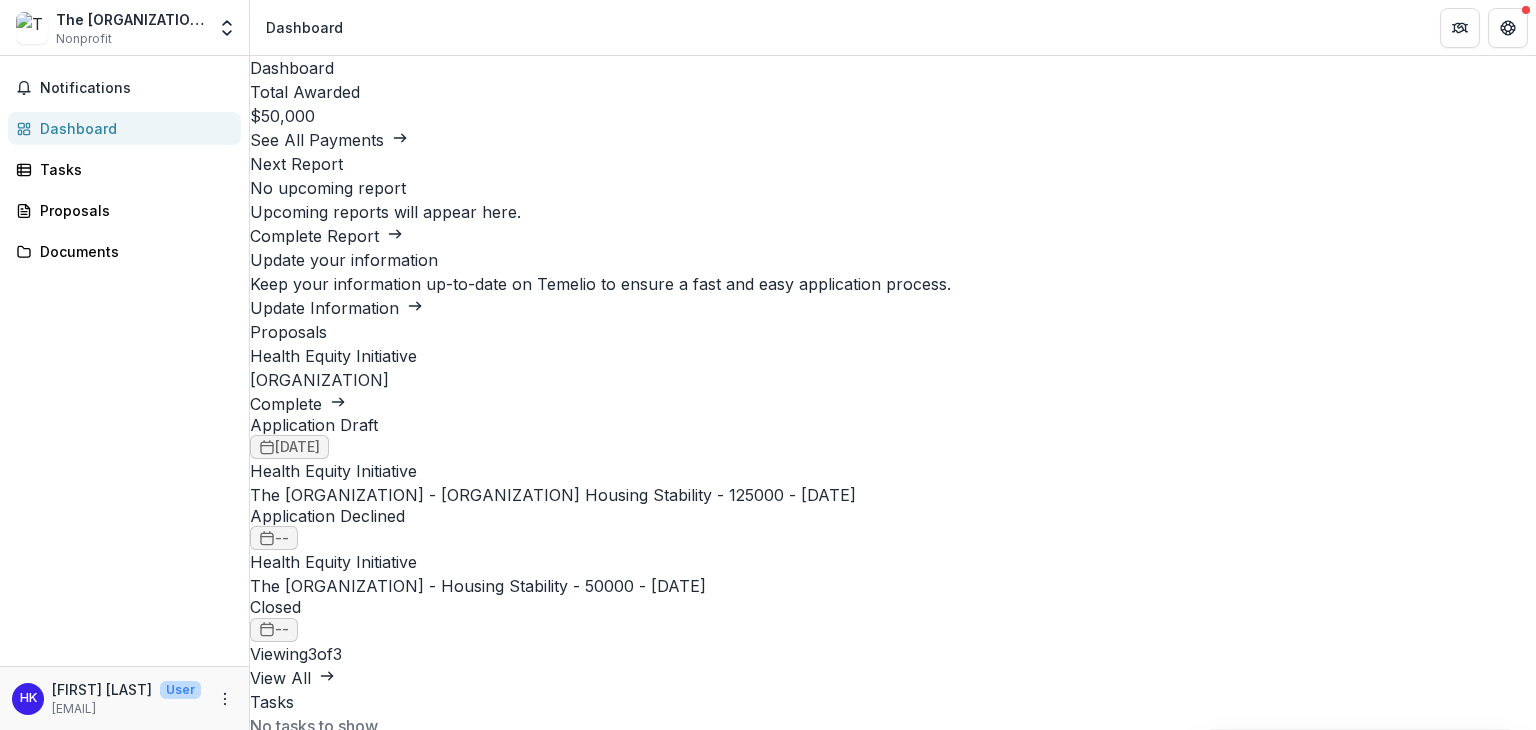 click on "City Lights Village" at bounding box center [319, 380] 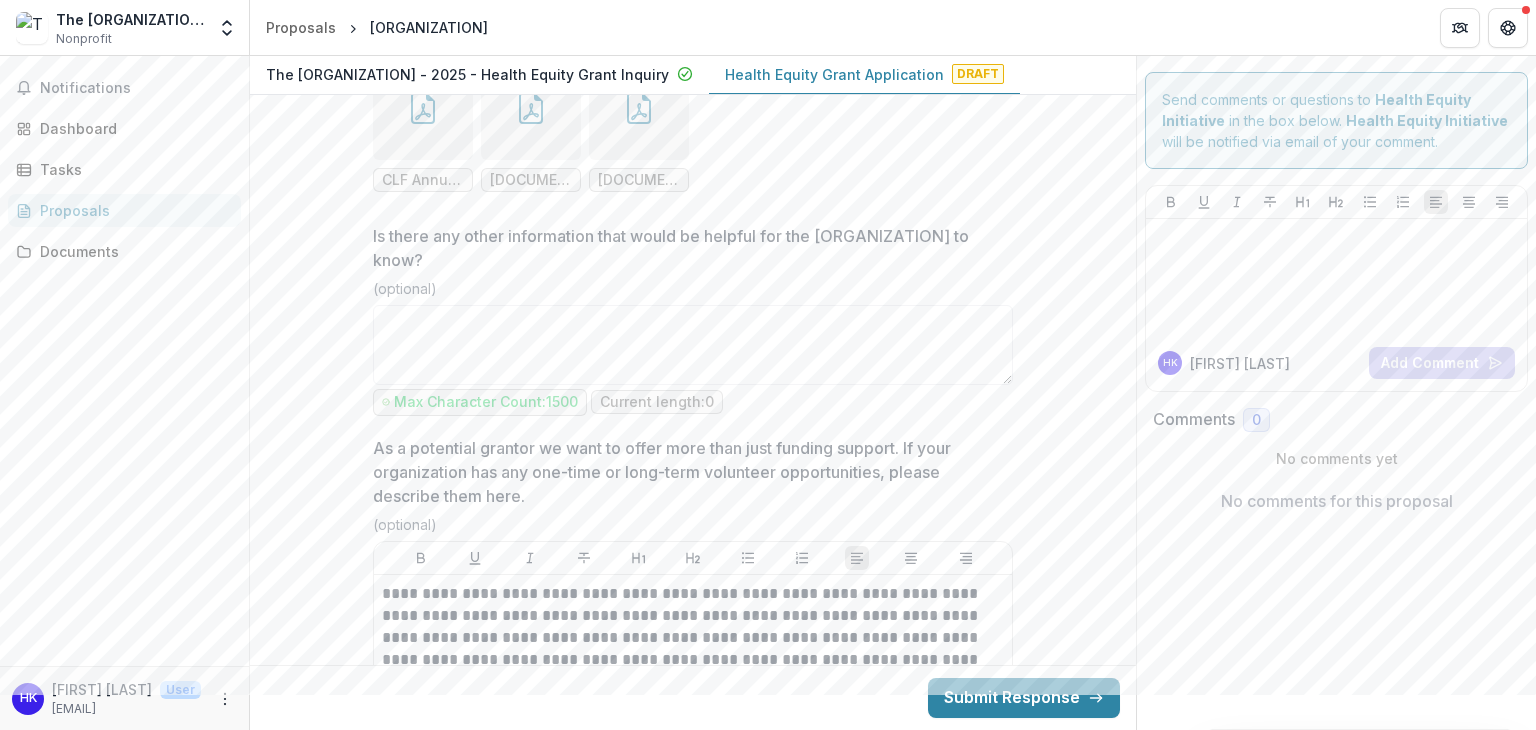 scroll, scrollTop: 15807, scrollLeft: 0, axis: vertical 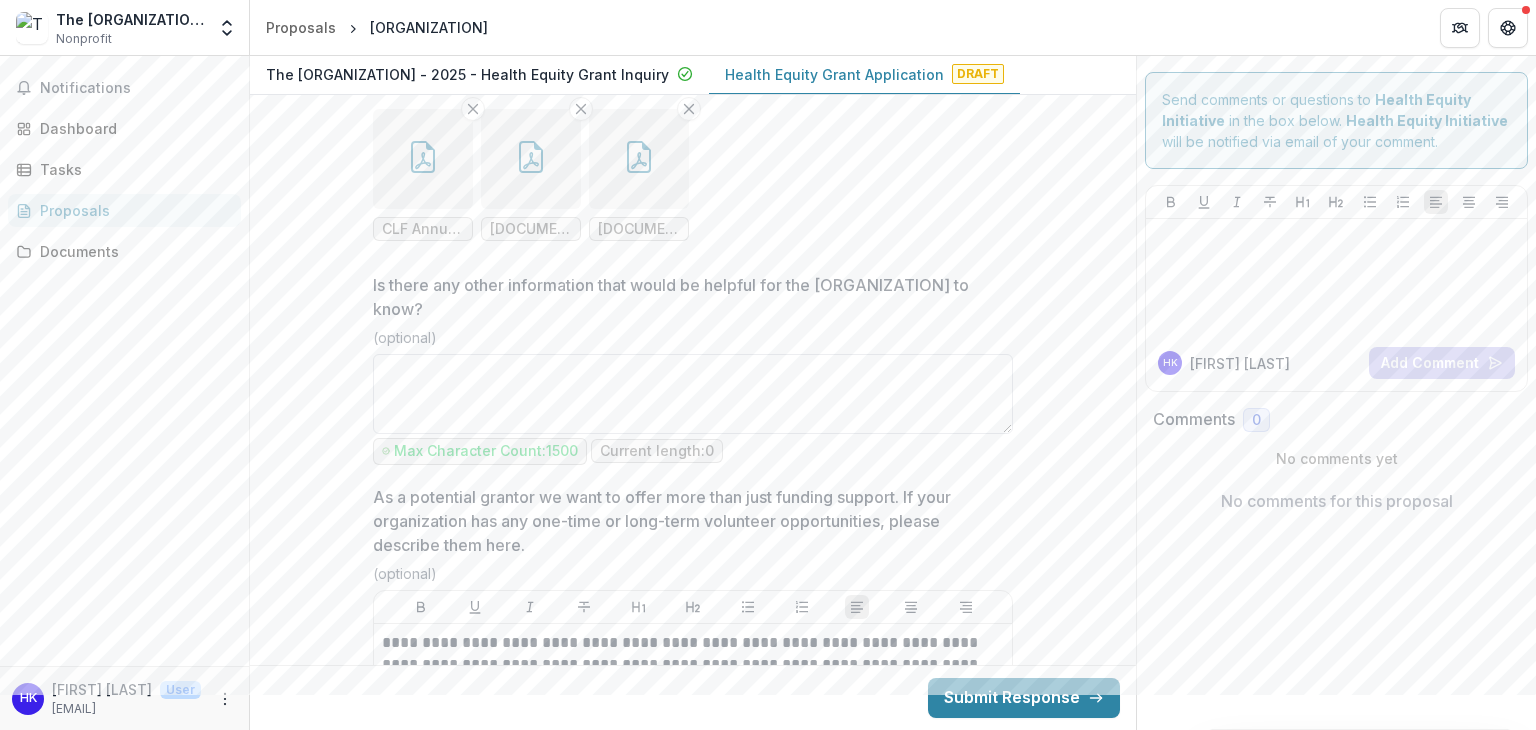 click on "Is there any other information that would be helpful for the Ascension St. John Health Equity Initiative to know?" at bounding box center (693, 394) 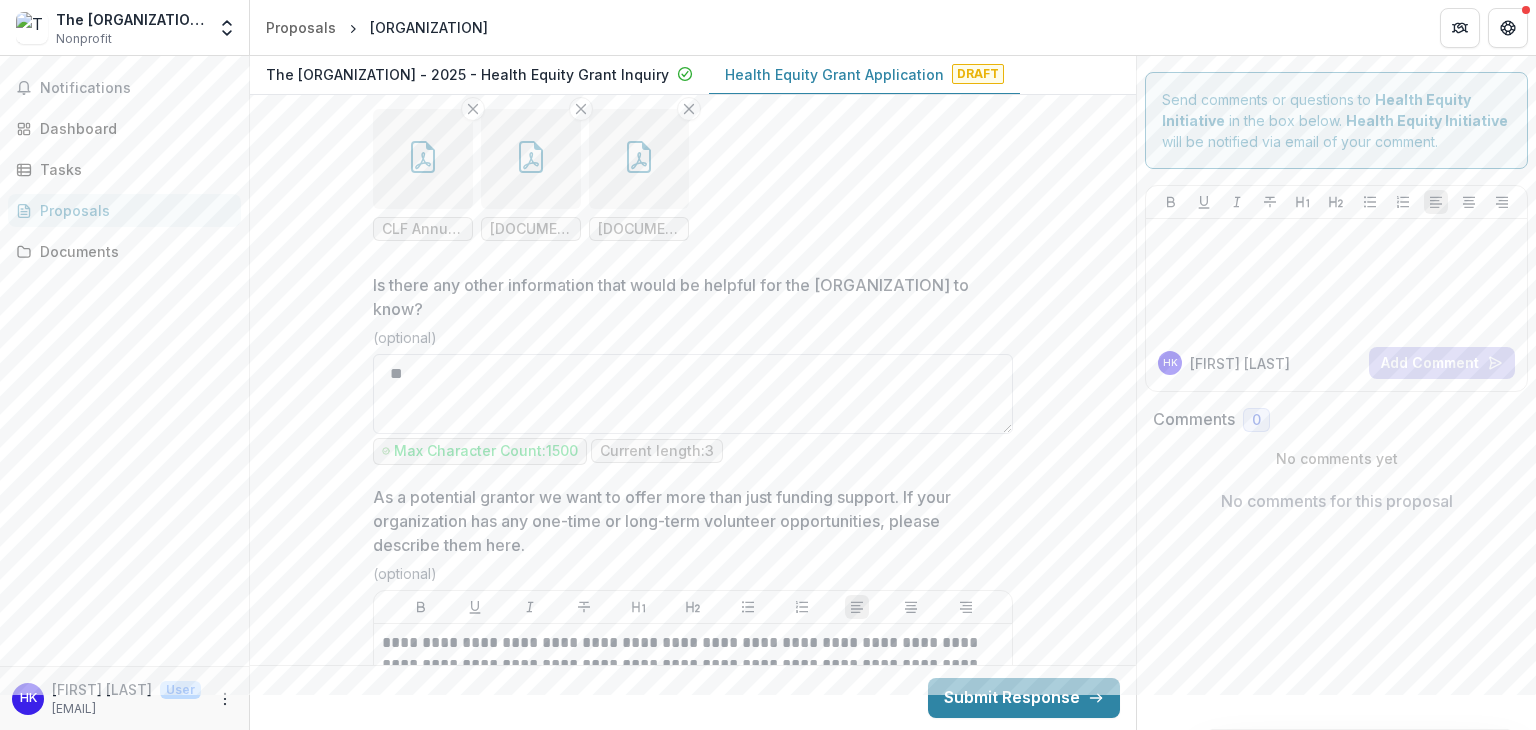 type on "*" 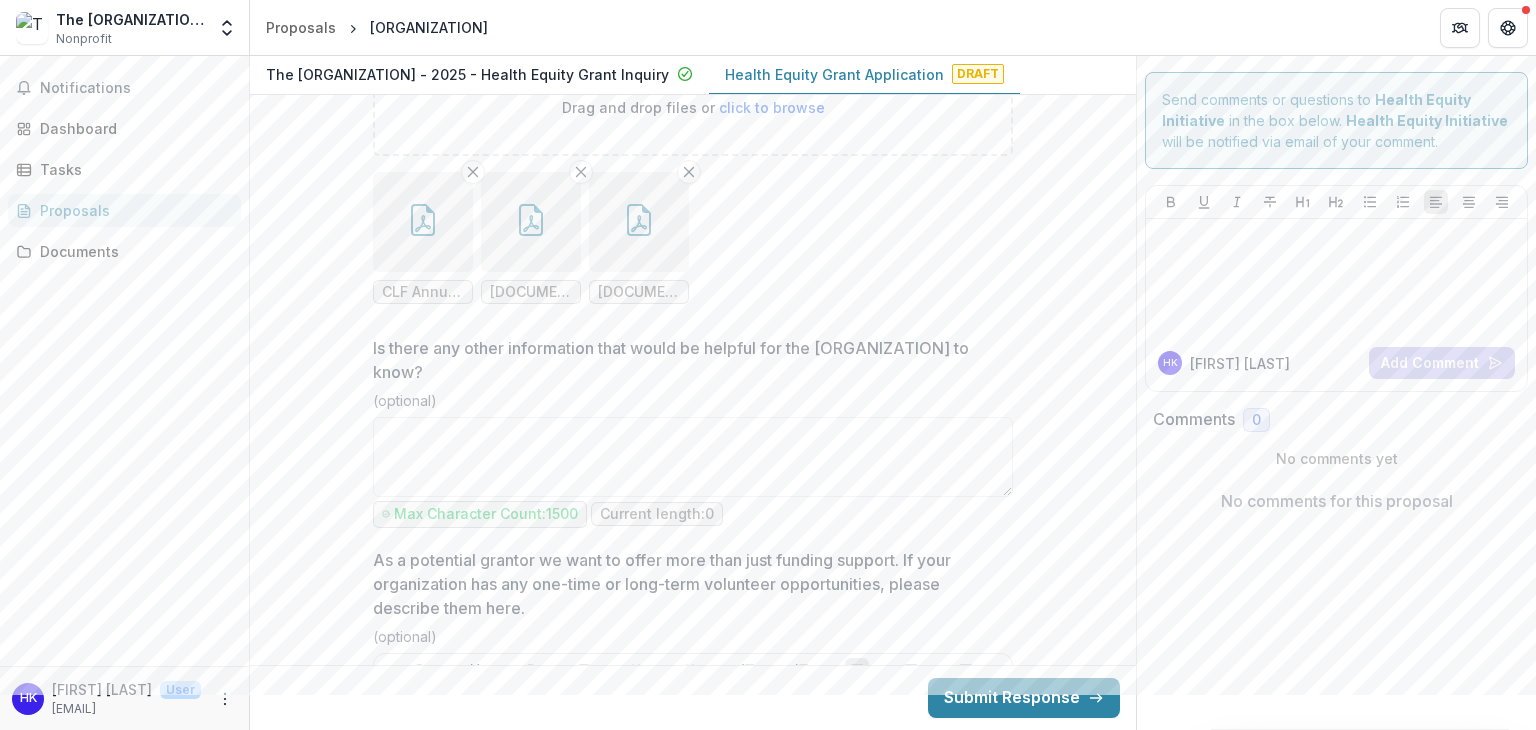 scroll, scrollTop: 15743, scrollLeft: 0, axis: vertical 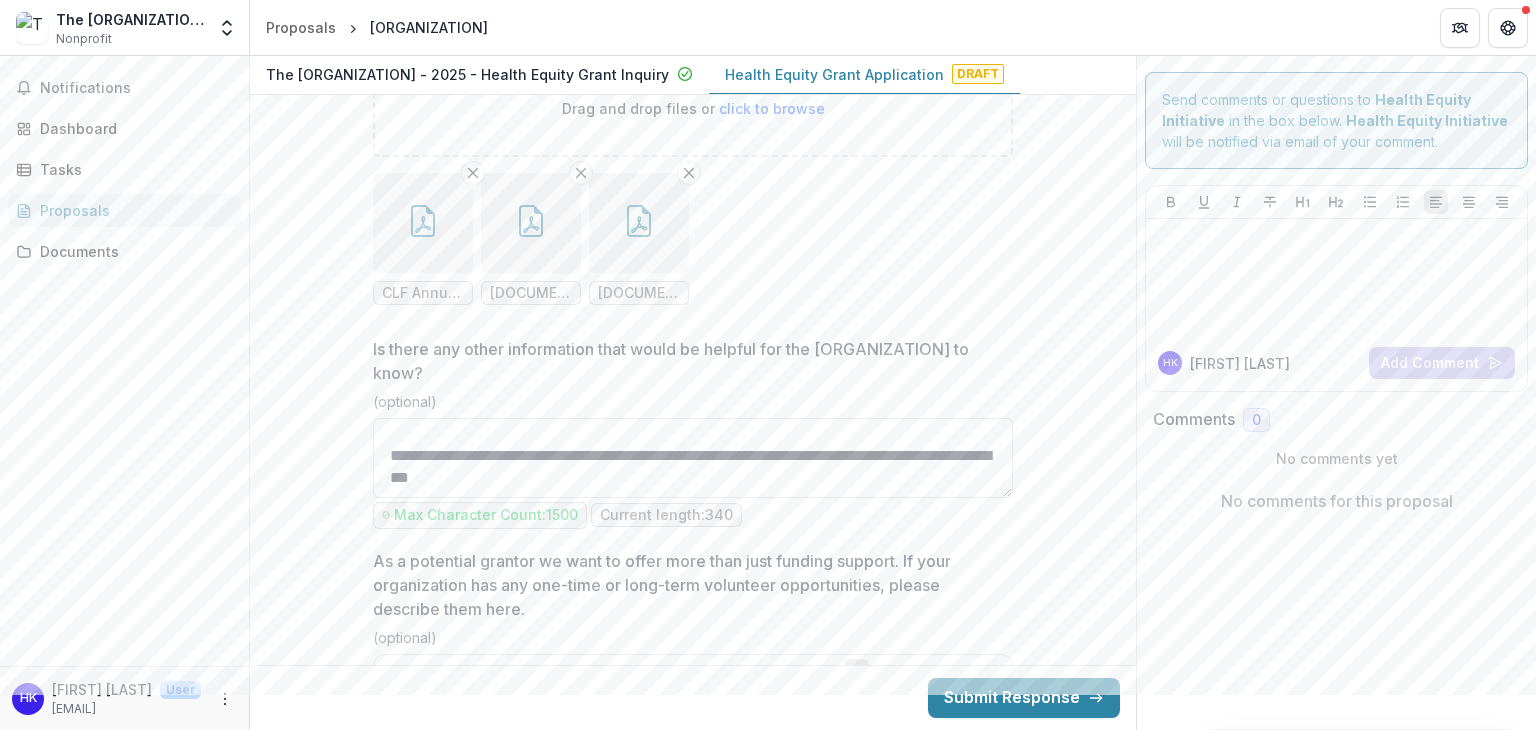 drag, startPoint x: 608, startPoint y: 469, endPoint x: 388, endPoint y: 445, distance: 221.30522 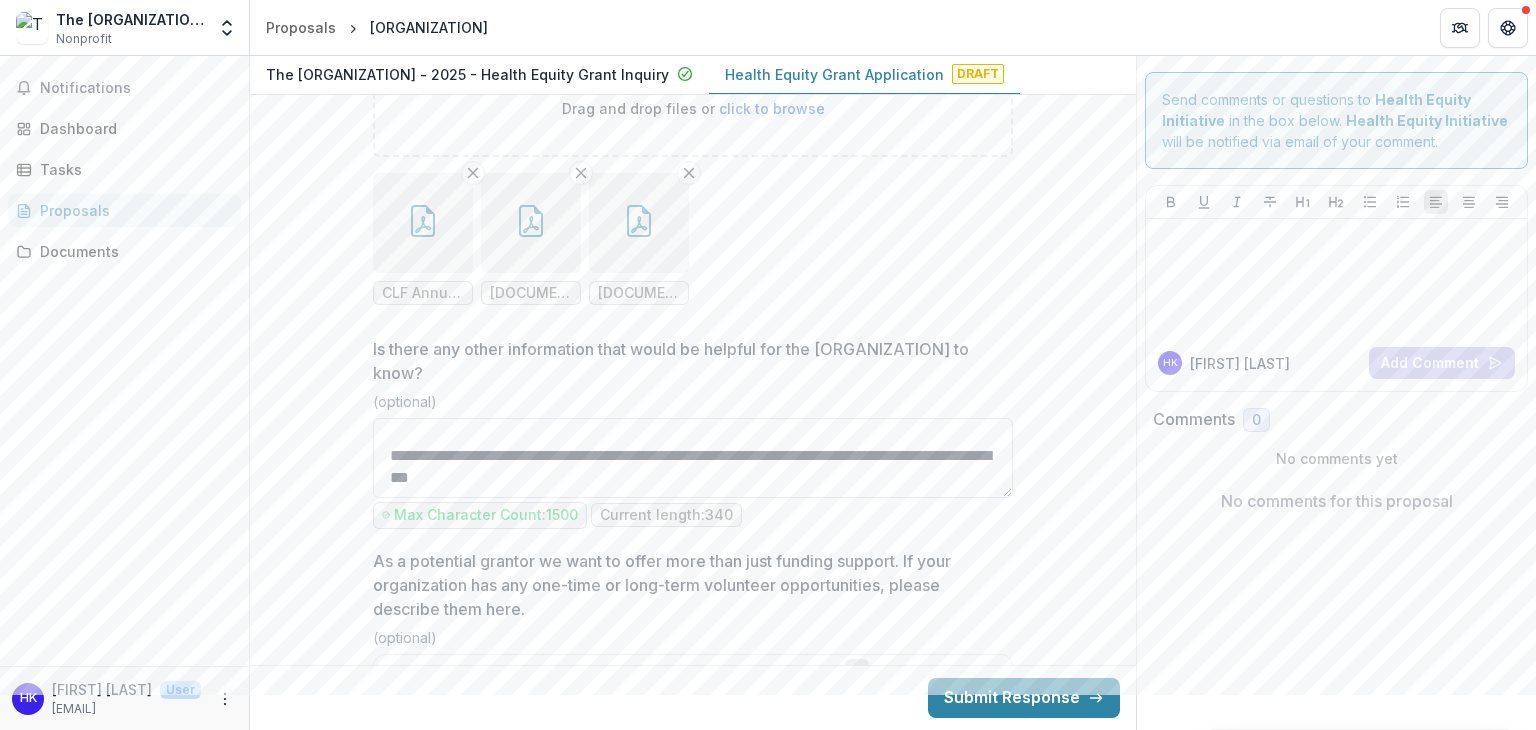 click on "**********" at bounding box center [693, 458] 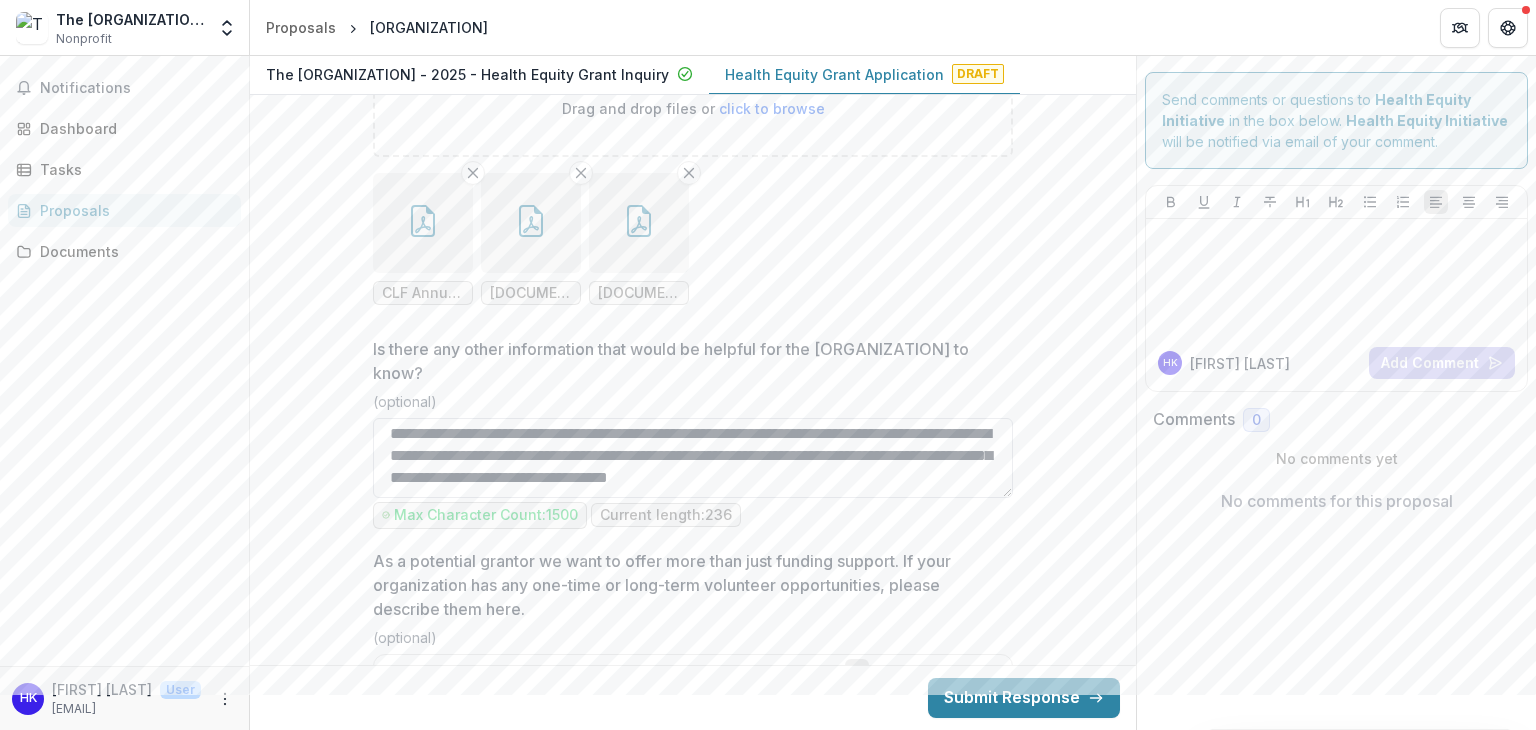 scroll, scrollTop: 25, scrollLeft: 0, axis: vertical 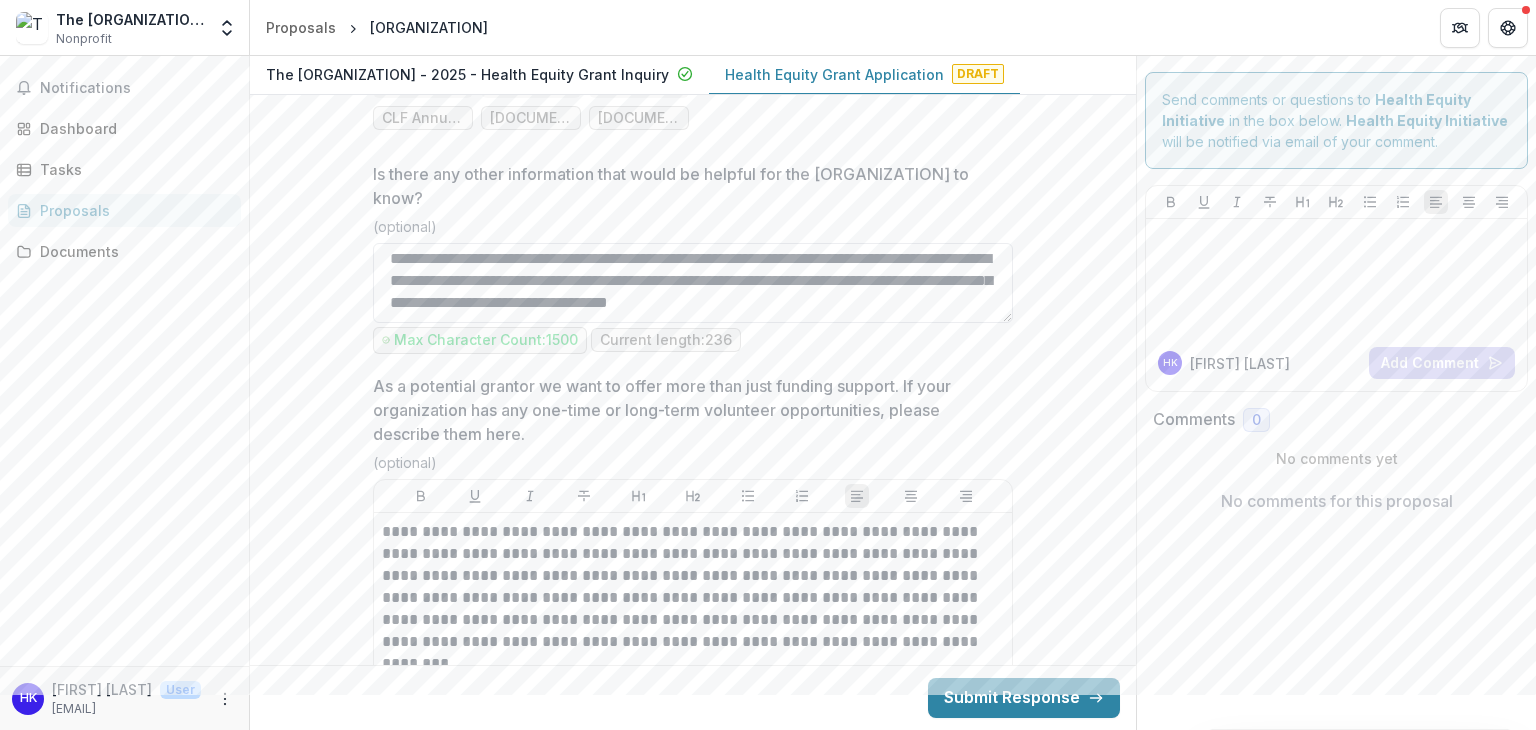 click on "**********" at bounding box center [693, 283] 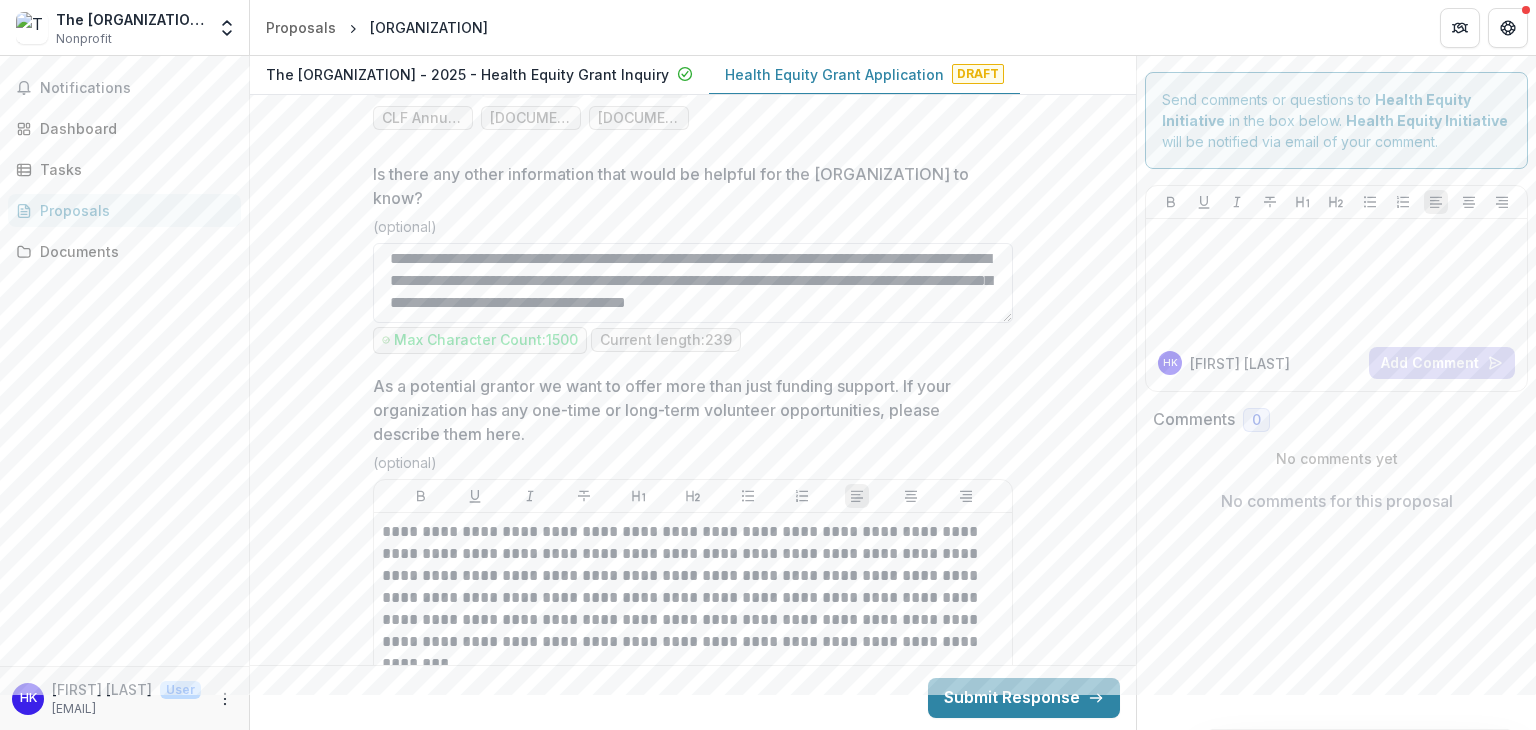 scroll, scrollTop: 25, scrollLeft: 0, axis: vertical 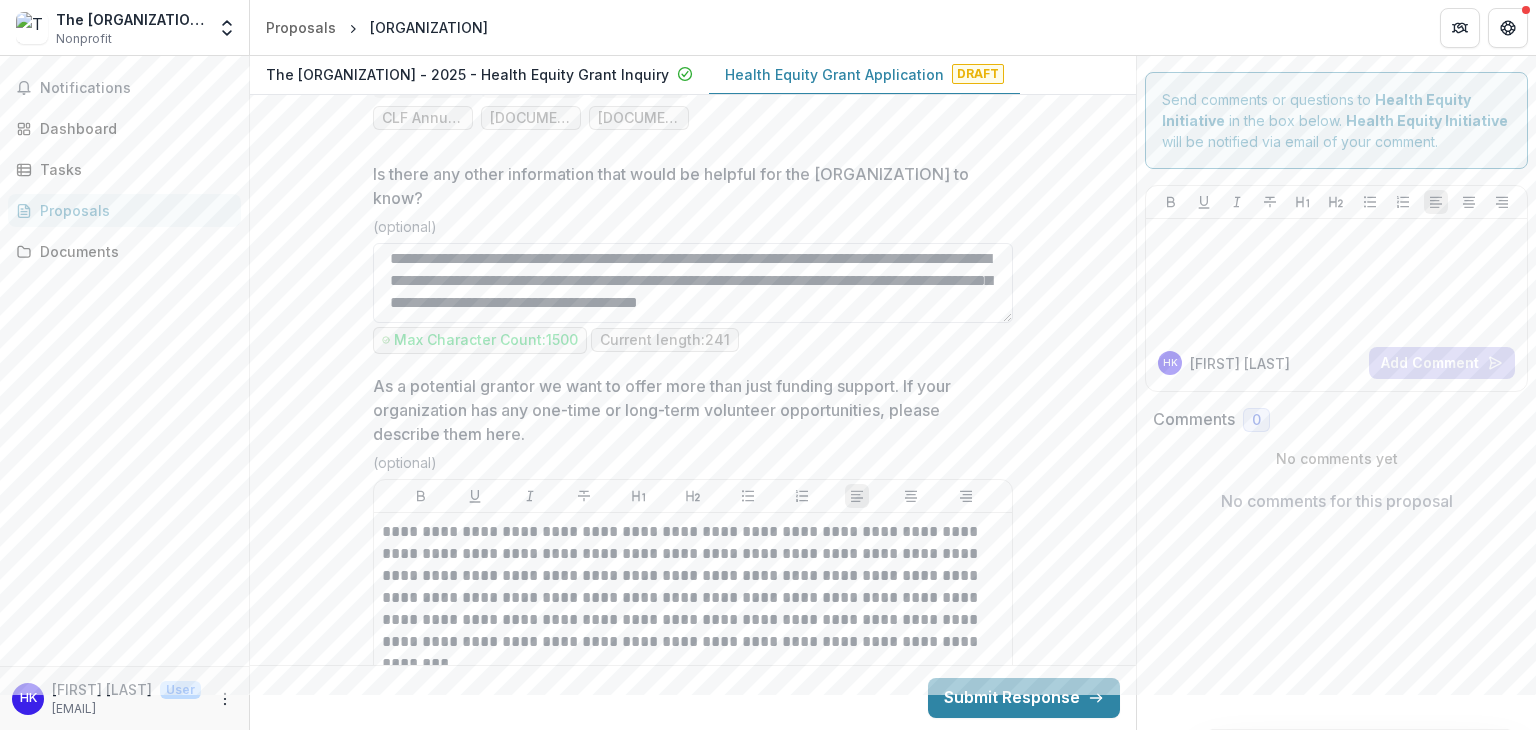 click on "**********" at bounding box center [693, 283] 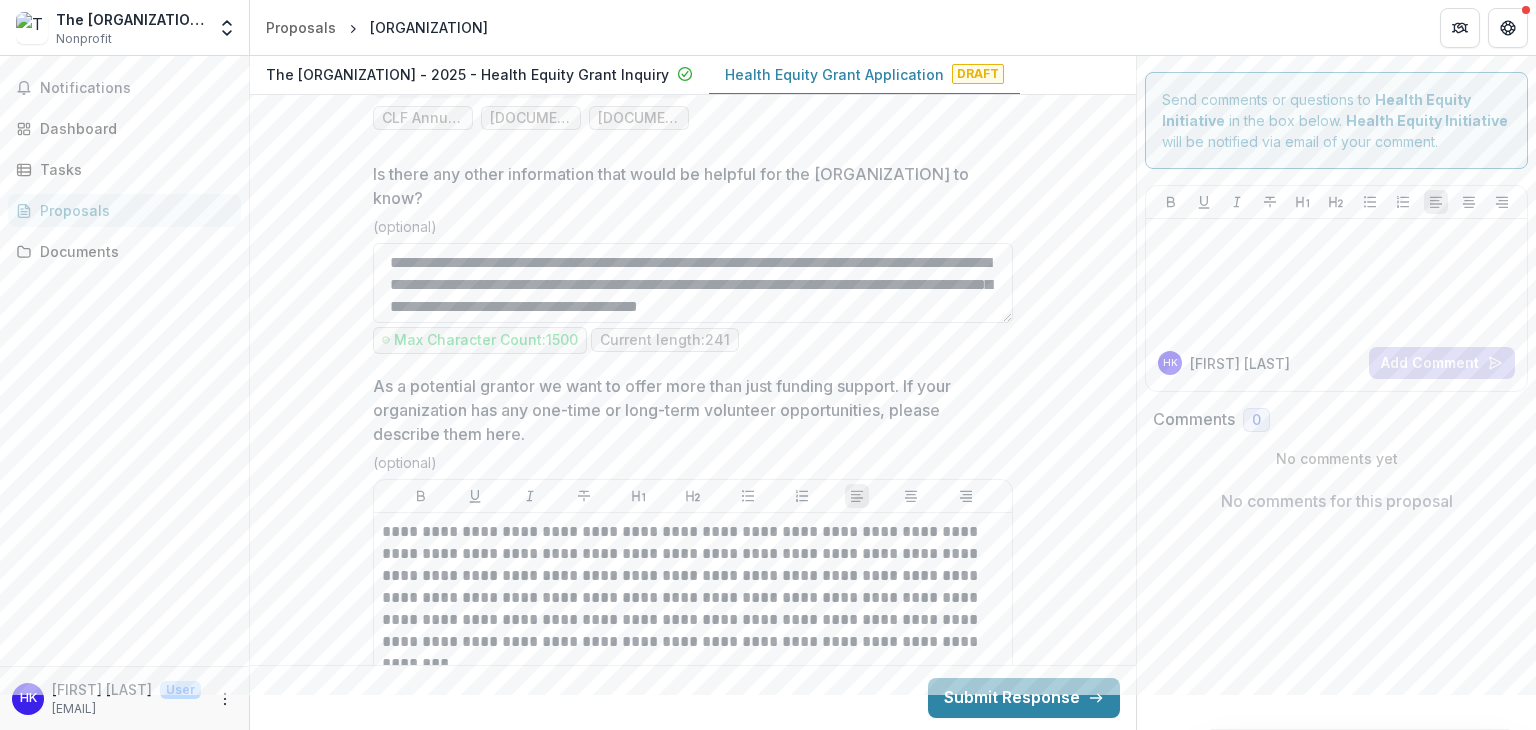 scroll, scrollTop: 25, scrollLeft: 0, axis: vertical 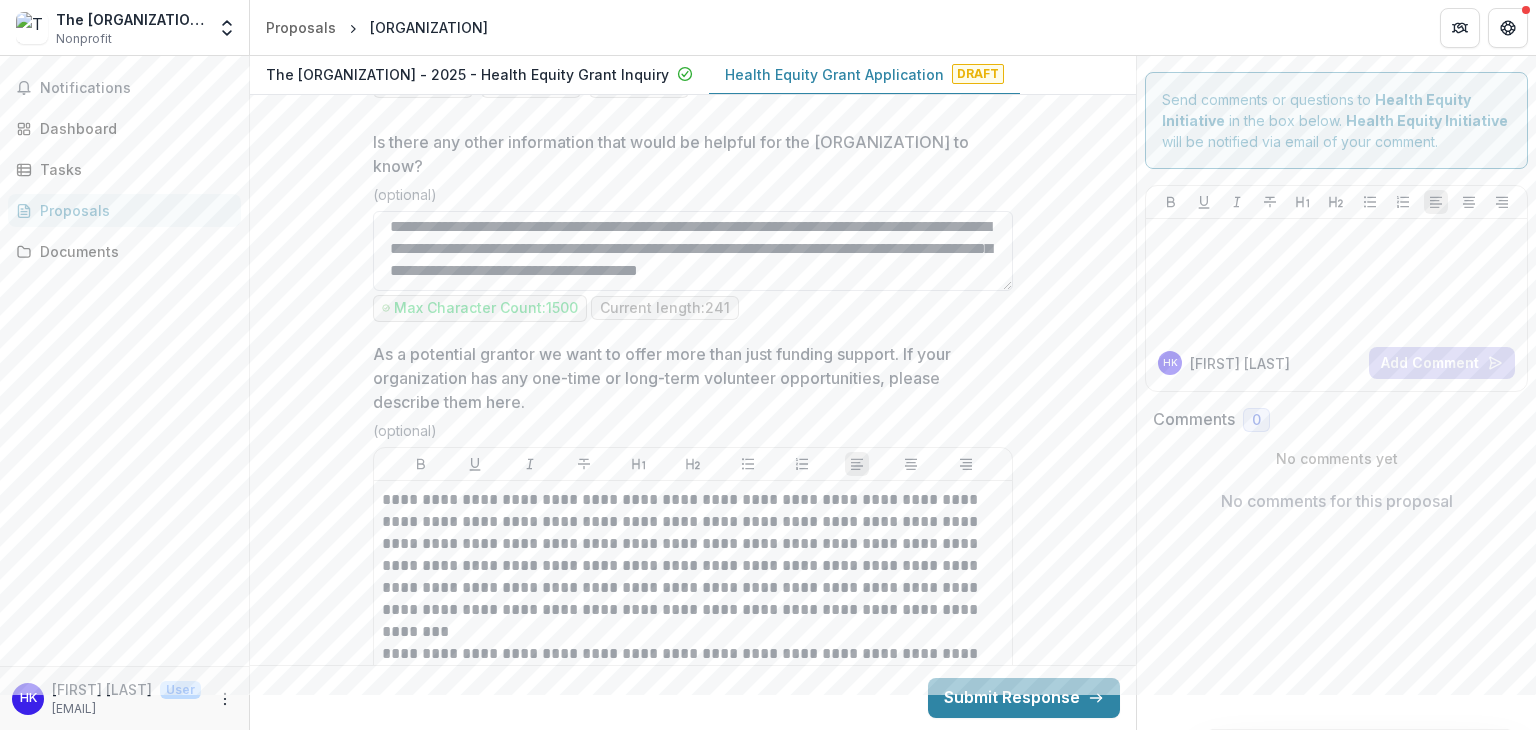 click on "**********" at bounding box center [693, 251] 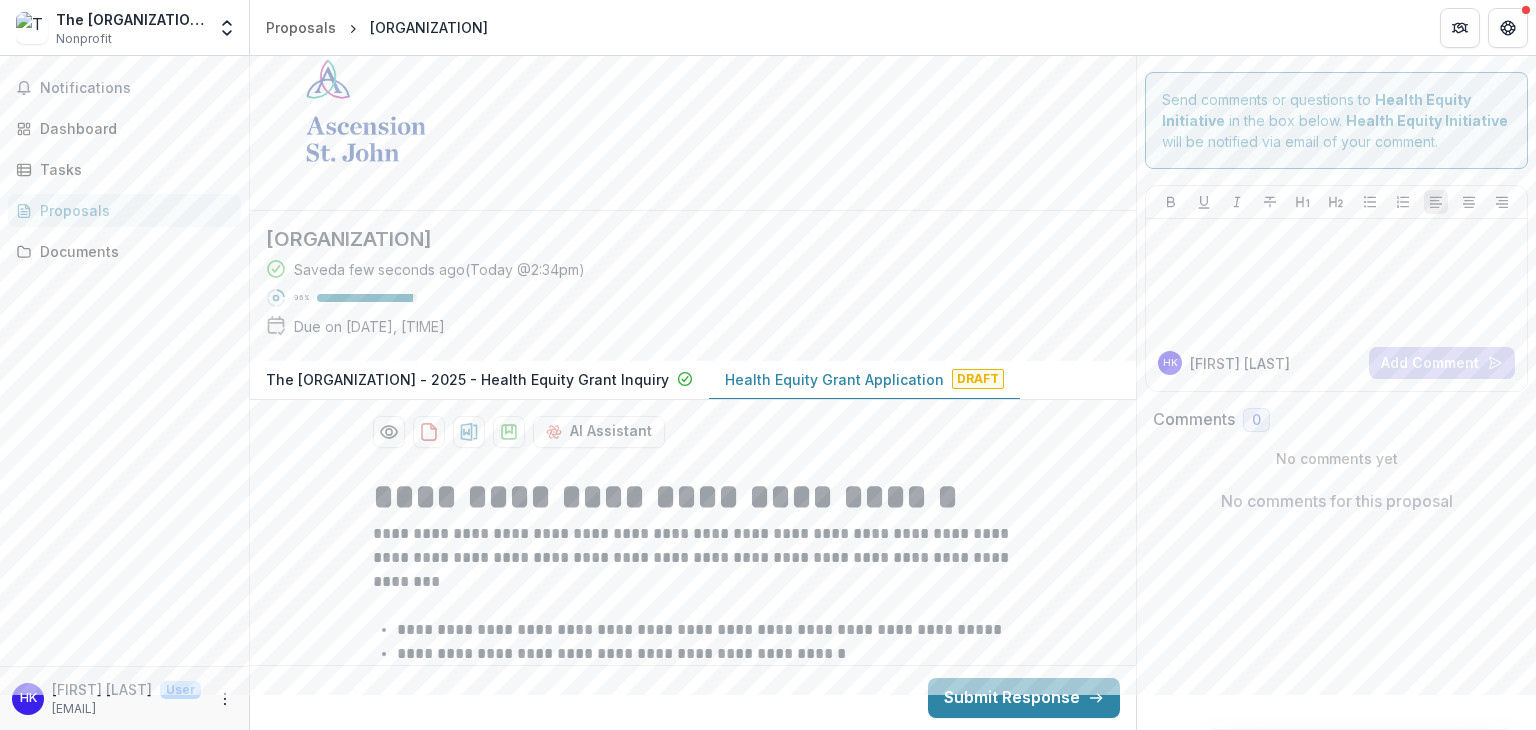 scroll, scrollTop: 0, scrollLeft: 0, axis: both 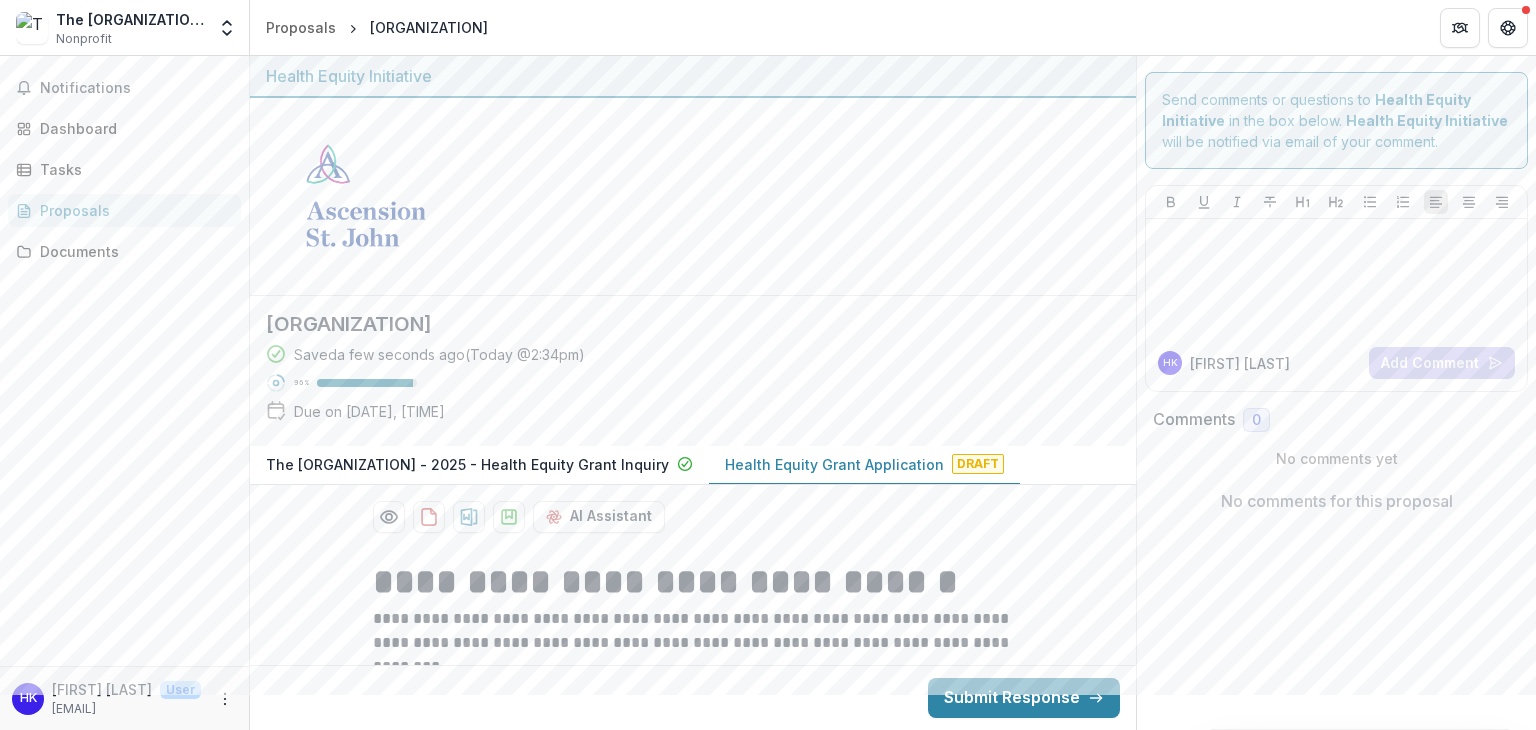 type on "**********" 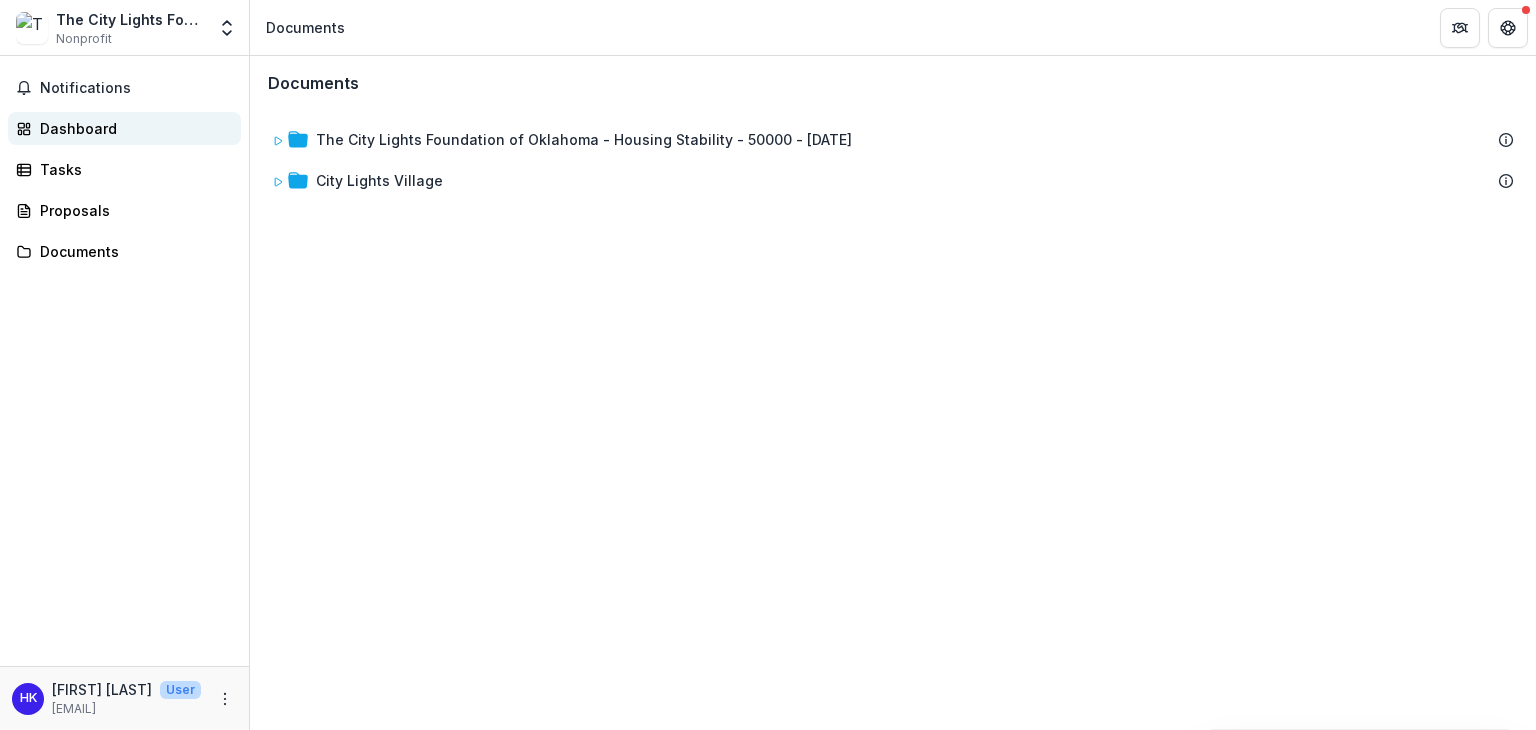 scroll, scrollTop: 0, scrollLeft: 0, axis: both 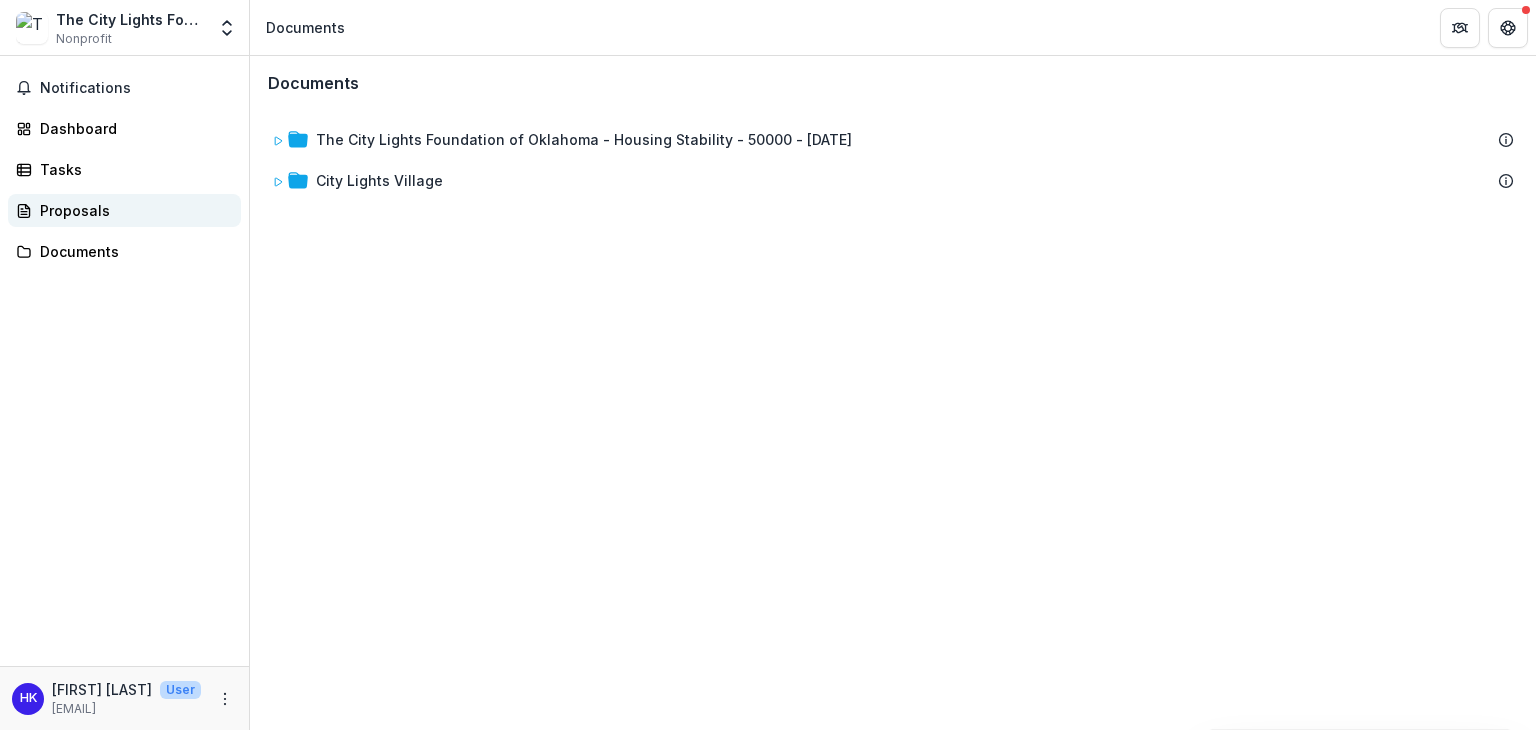click on "Proposals" at bounding box center (132, 210) 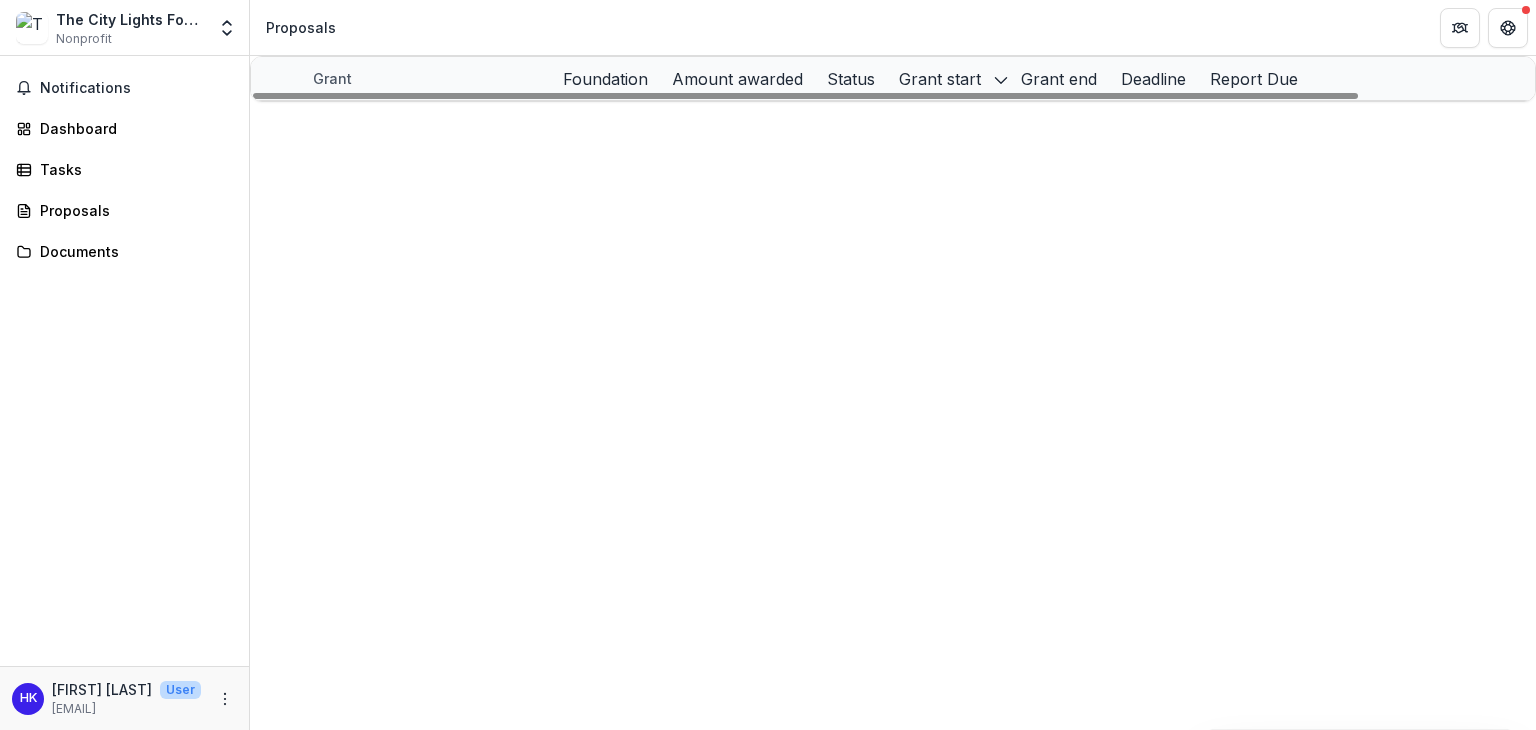 click on "City Lights Village" at bounding box center (376, 122) 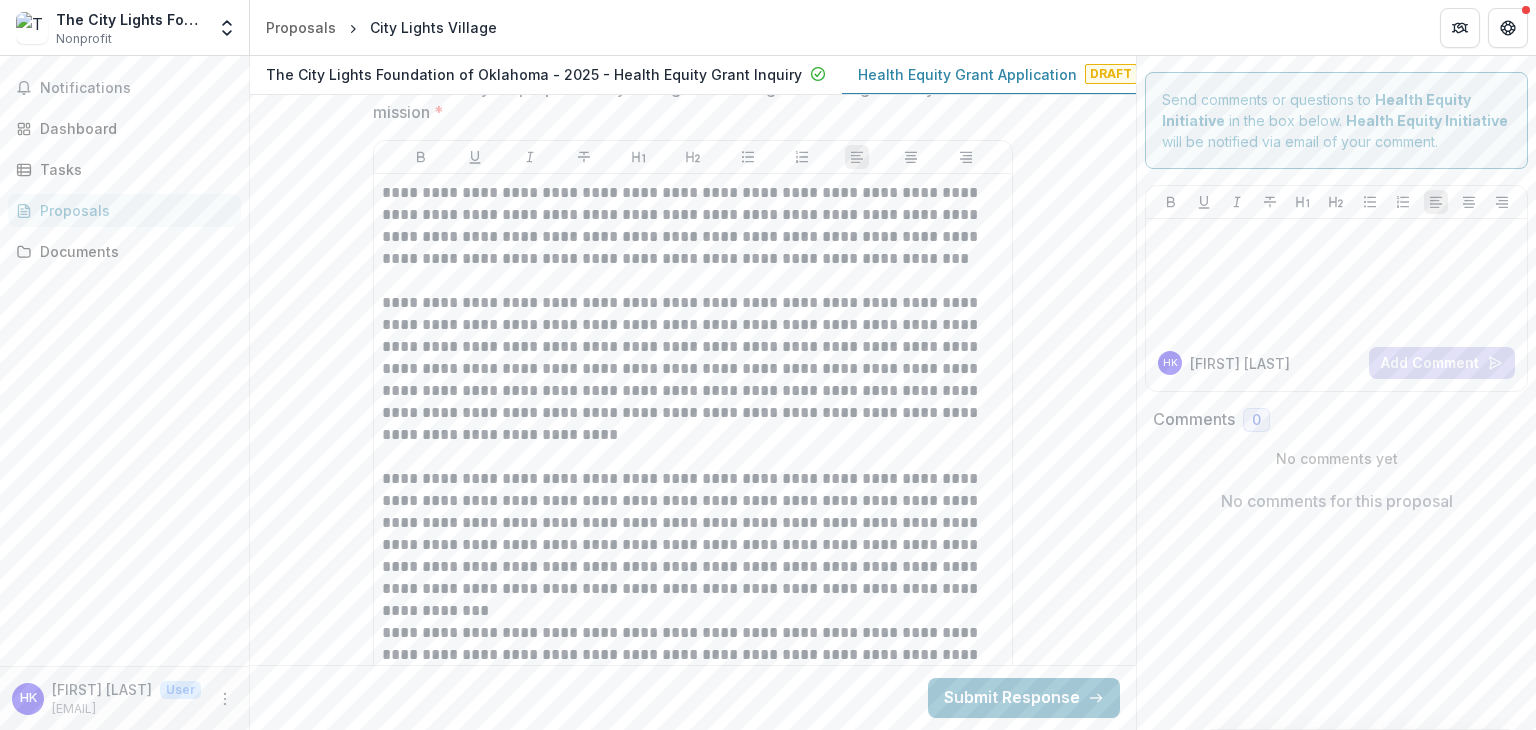 scroll, scrollTop: 5483, scrollLeft: 0, axis: vertical 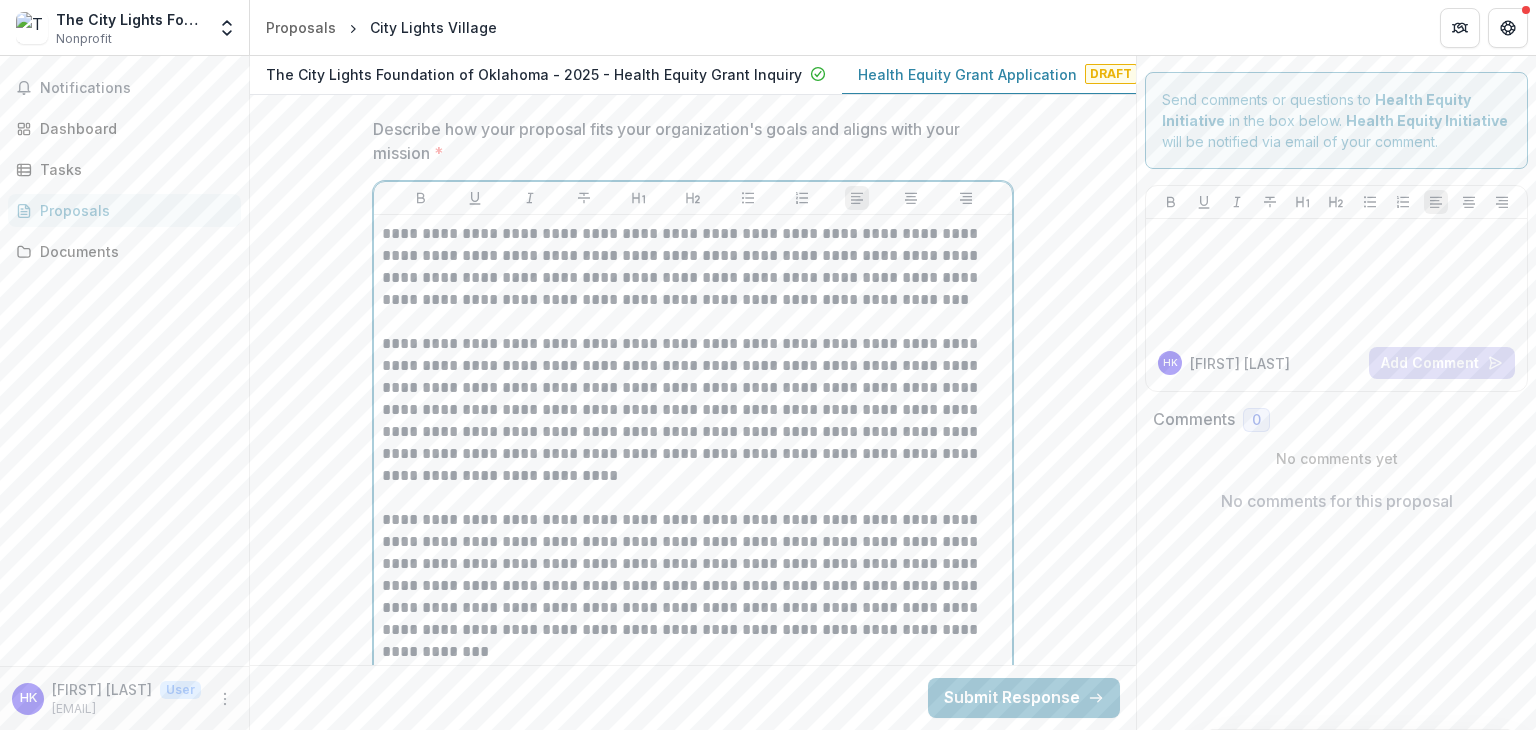 click on "**********" at bounding box center (693, 267) 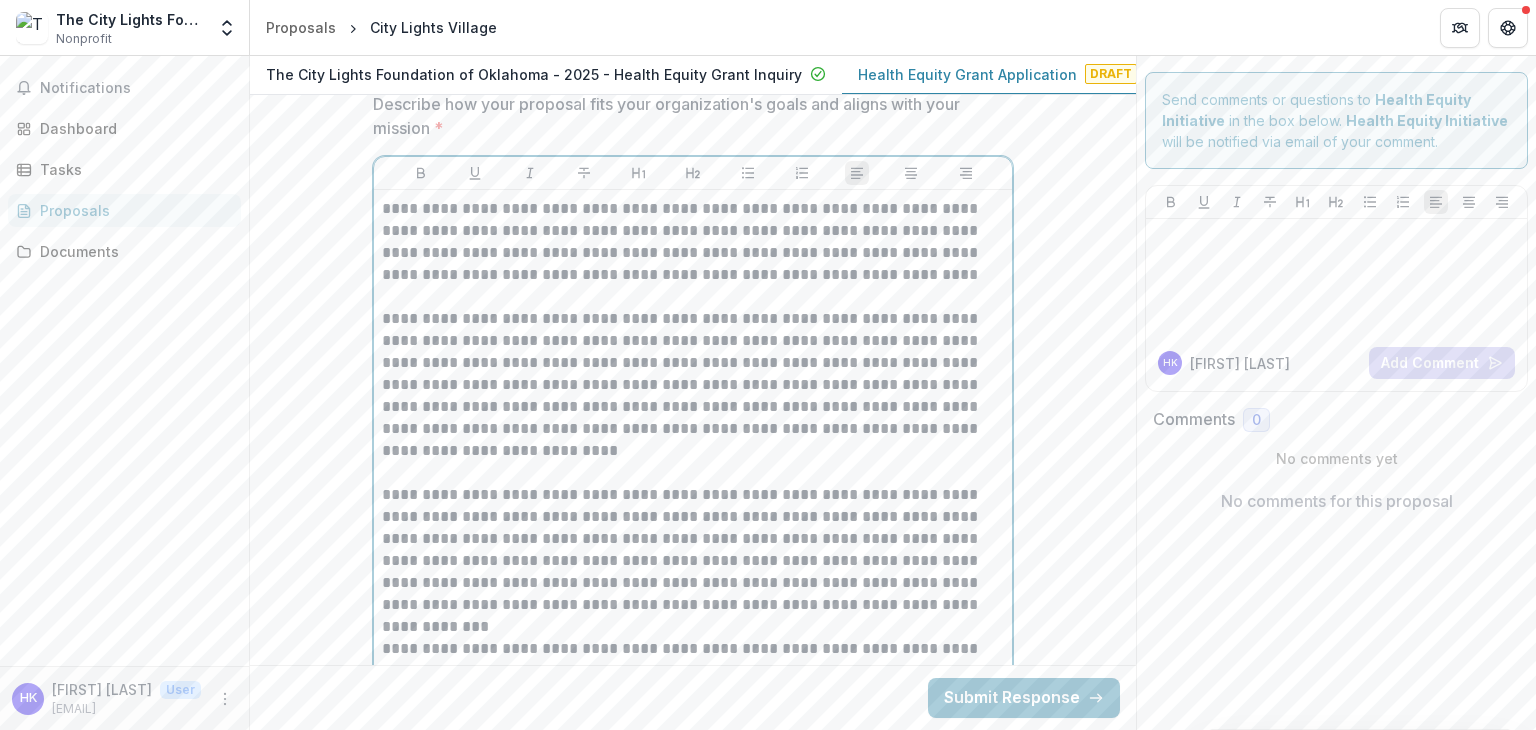 scroll, scrollTop: 5652, scrollLeft: 0, axis: vertical 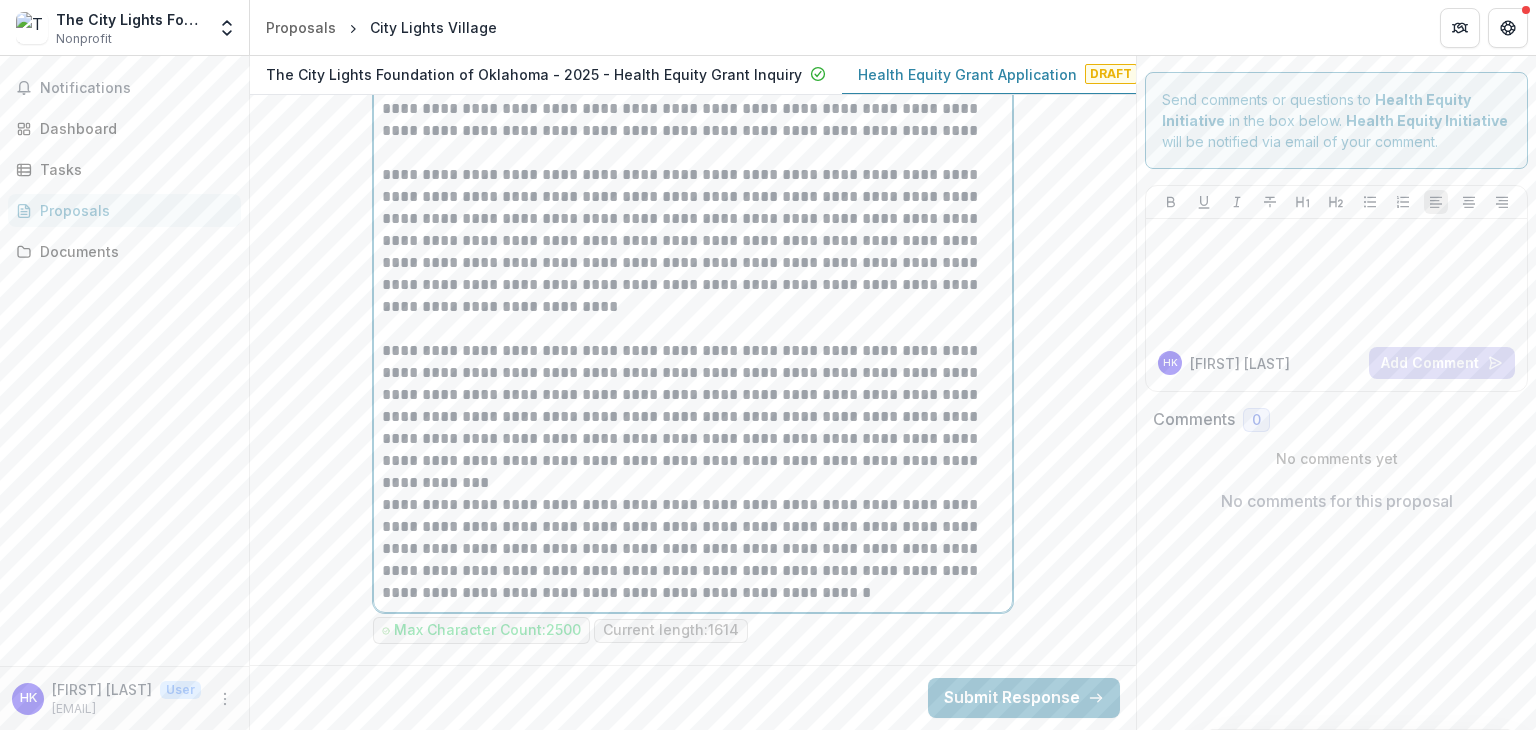 click on "**********" at bounding box center (693, 549) 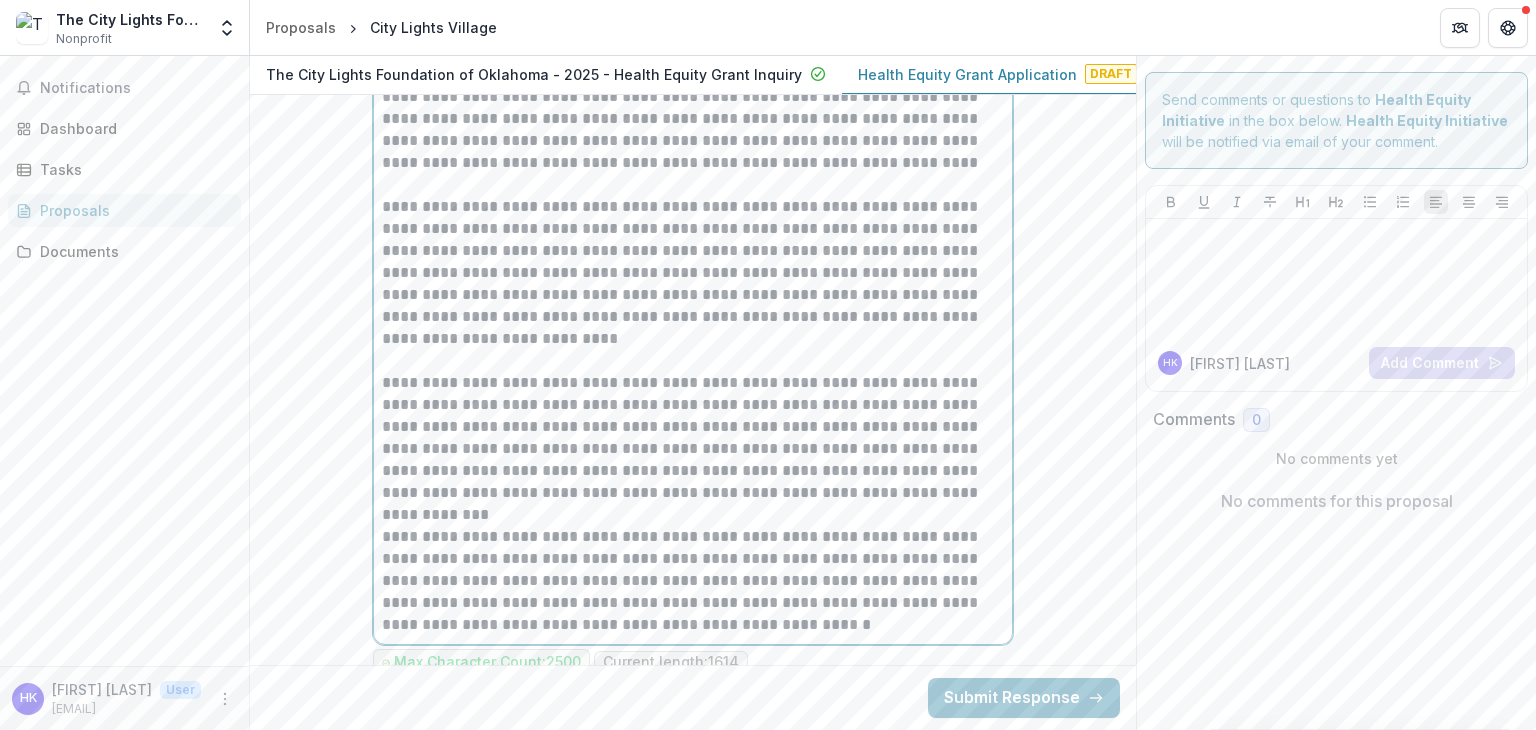 scroll, scrollTop: 5624, scrollLeft: 0, axis: vertical 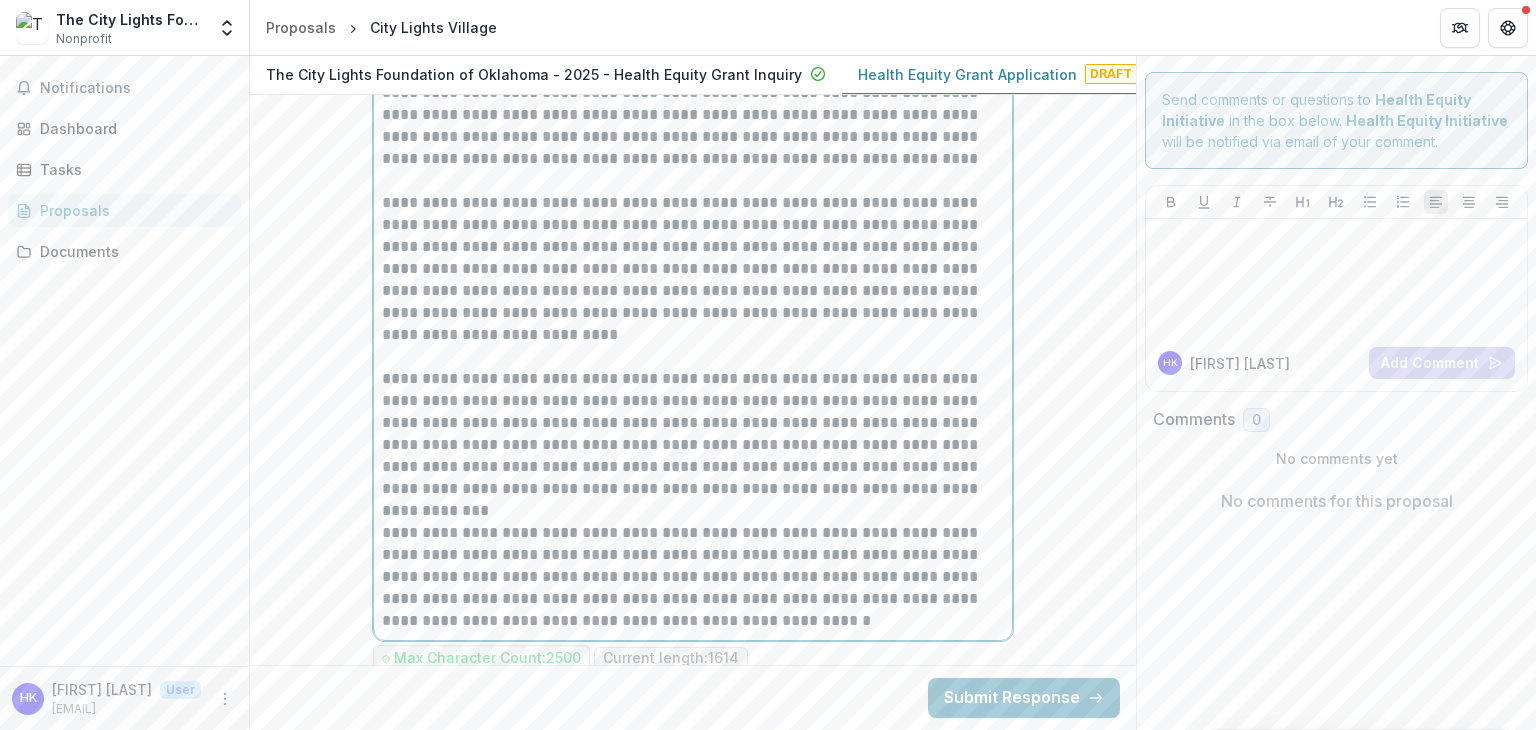 click on "**********" at bounding box center [693, 434] 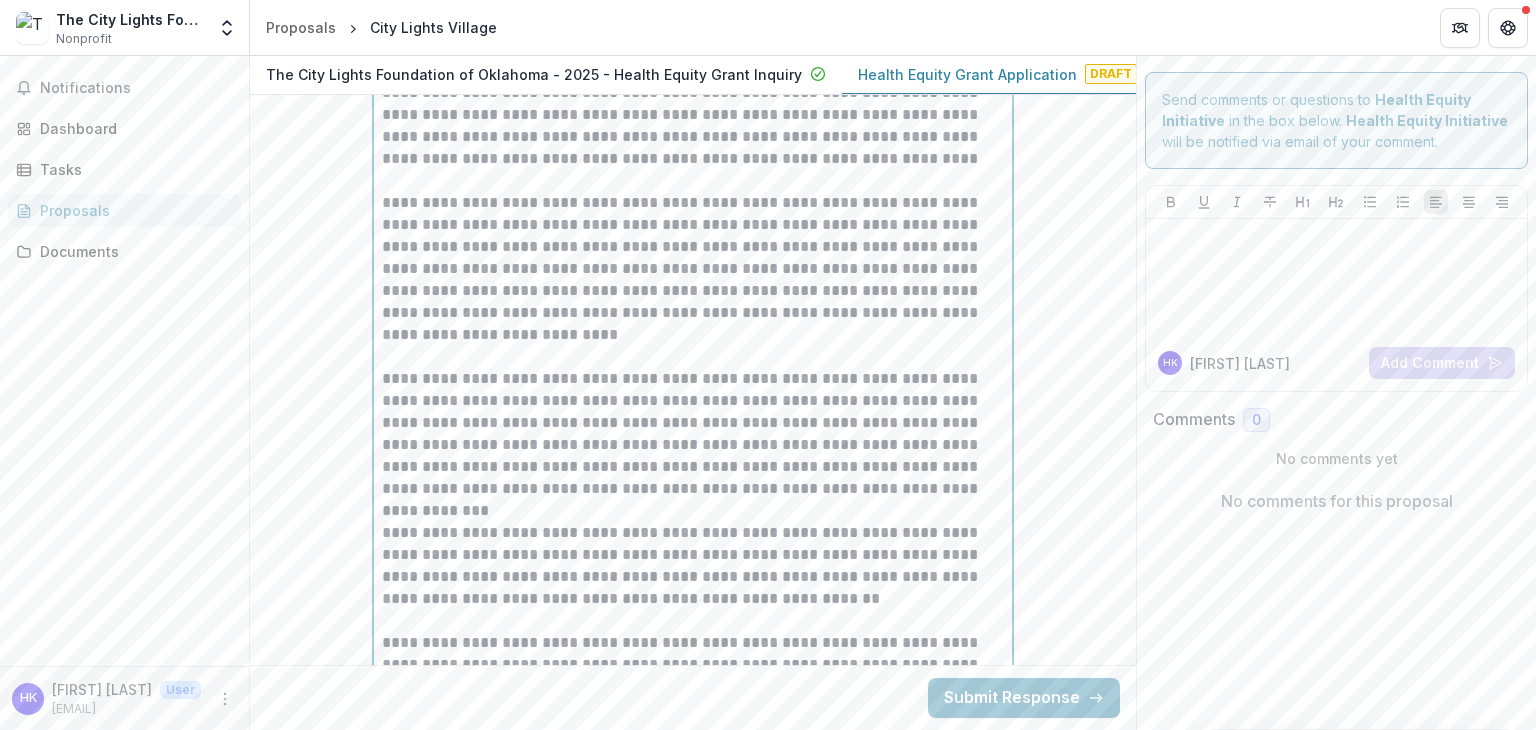 click on "**********" at bounding box center (693, 566) 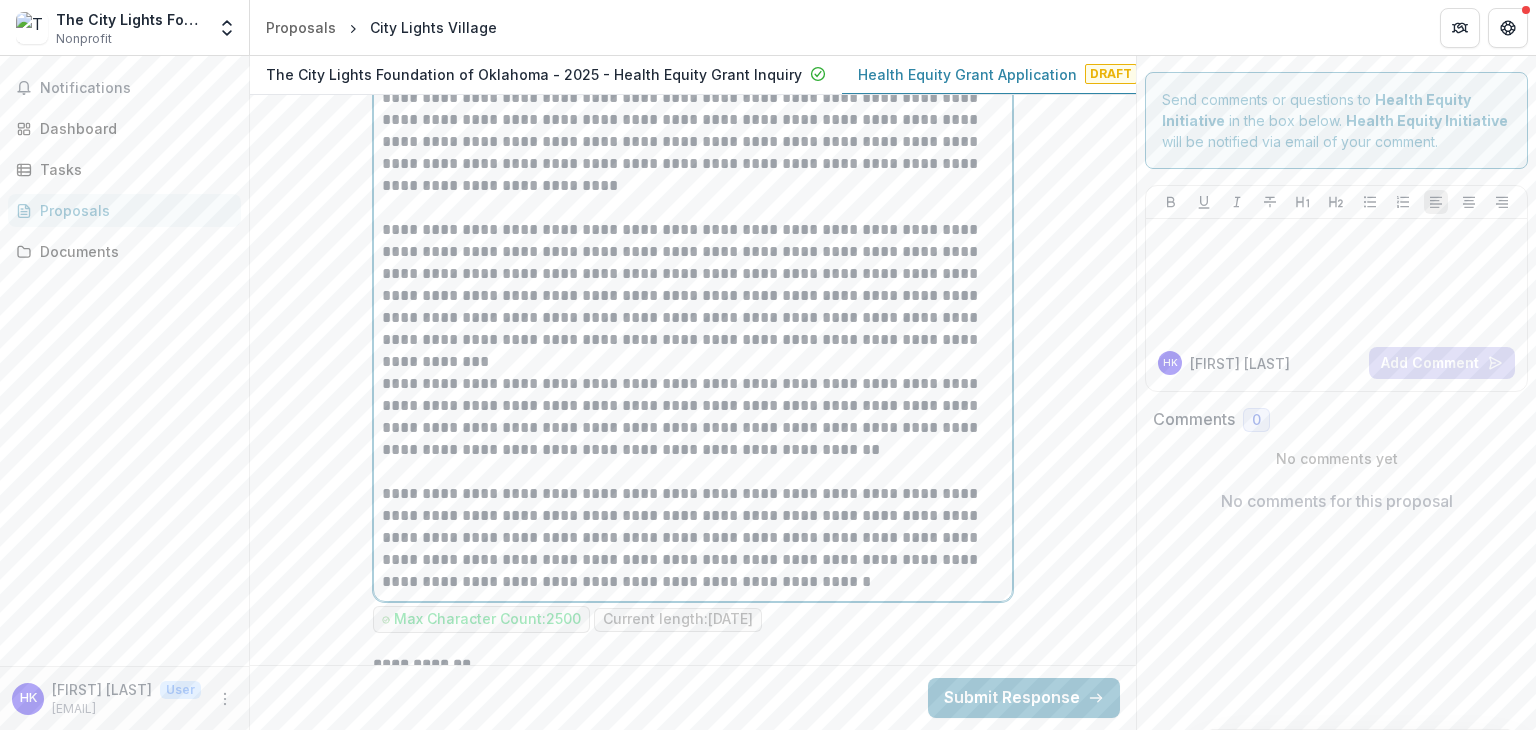 scroll, scrollTop: 5804, scrollLeft: 0, axis: vertical 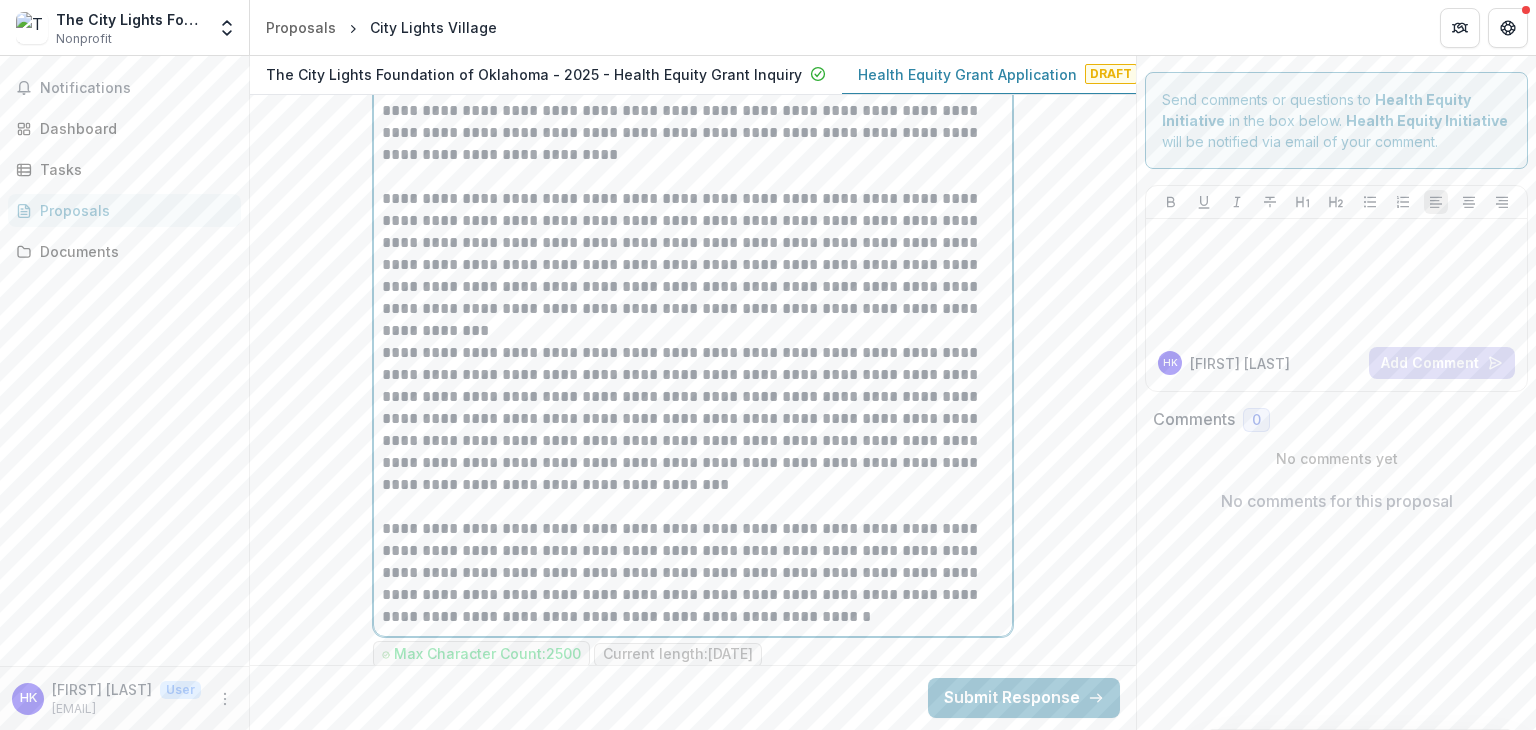 click on "**********" at bounding box center (693, 419) 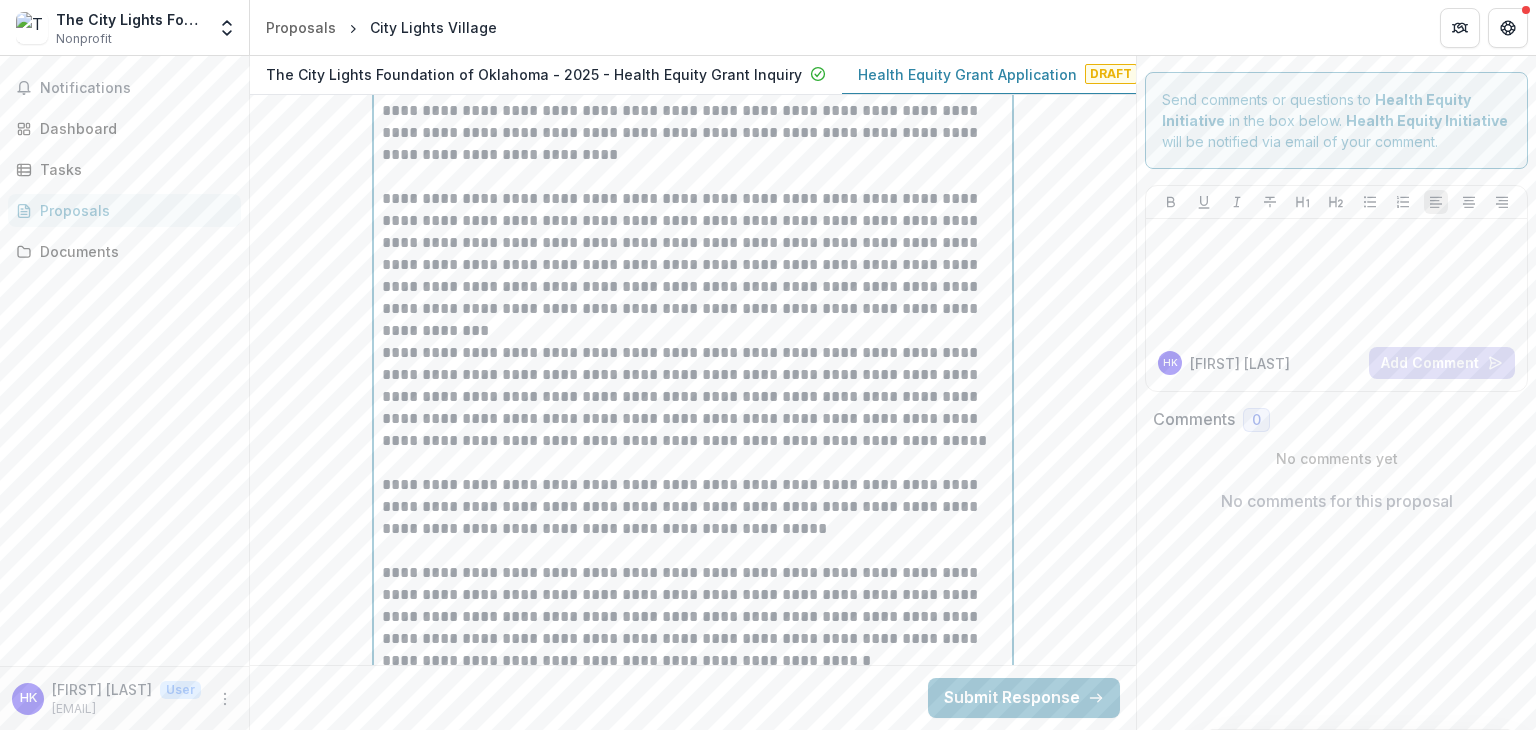 click on "**********" at bounding box center [693, 397] 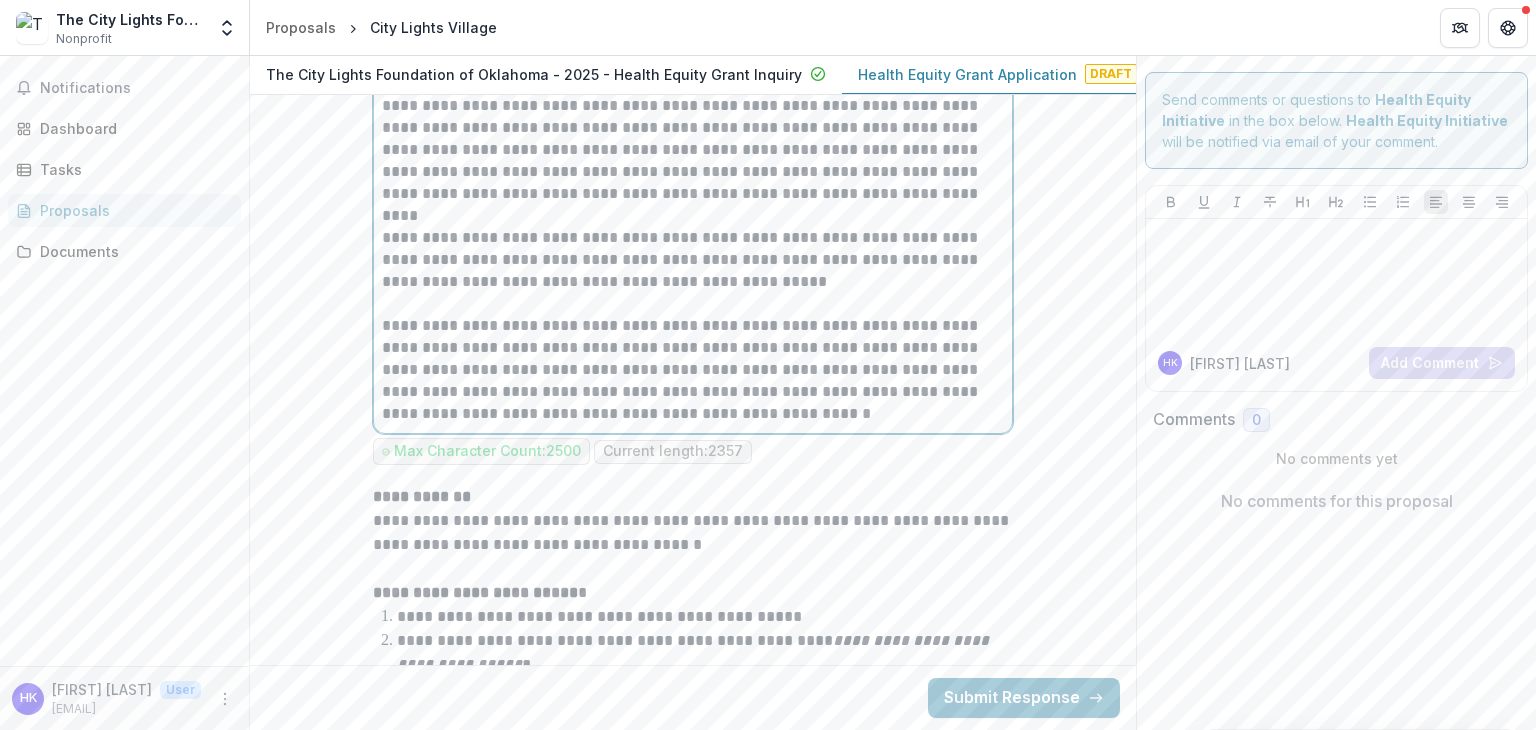 scroll, scrollTop: 5871, scrollLeft: 0, axis: vertical 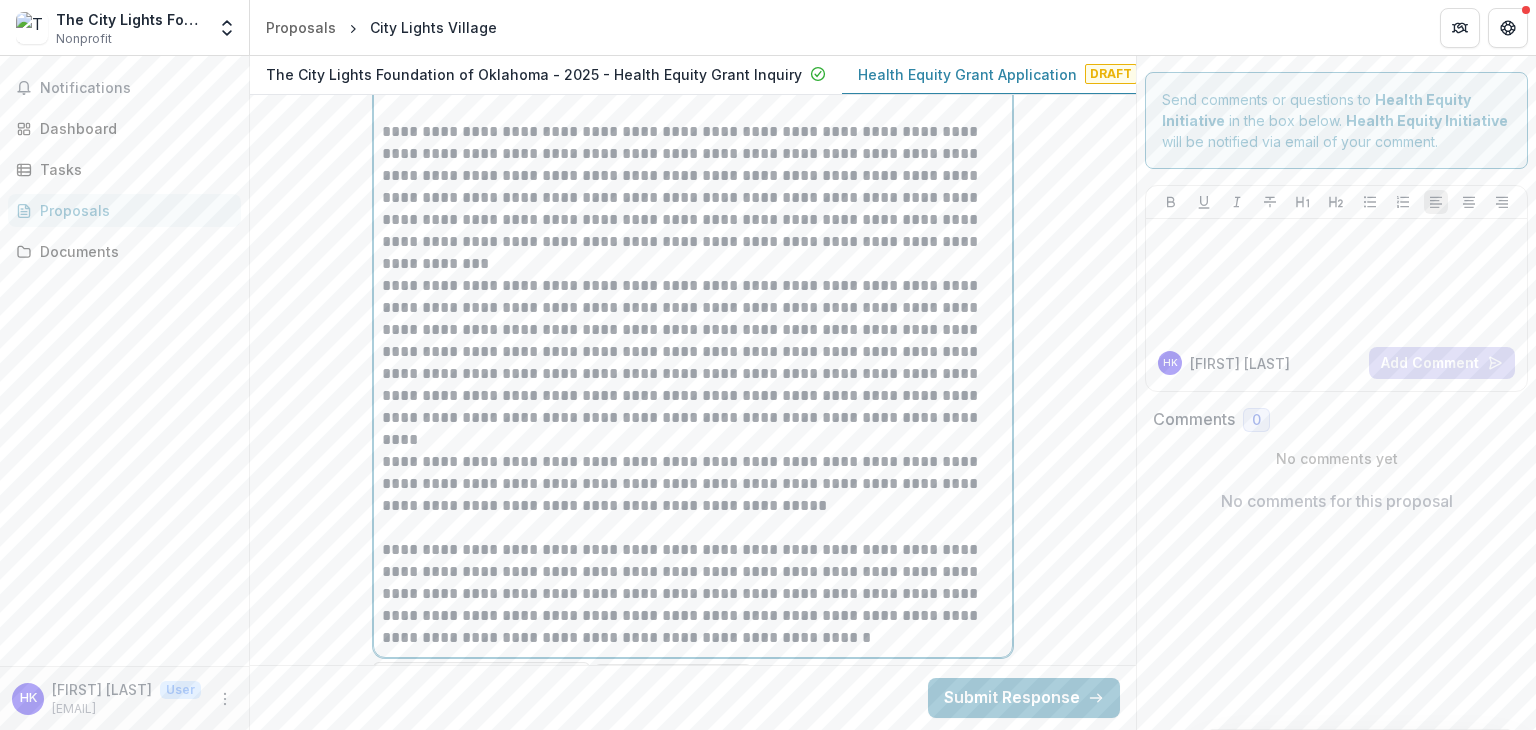 click on "**********" at bounding box center [693, 352] 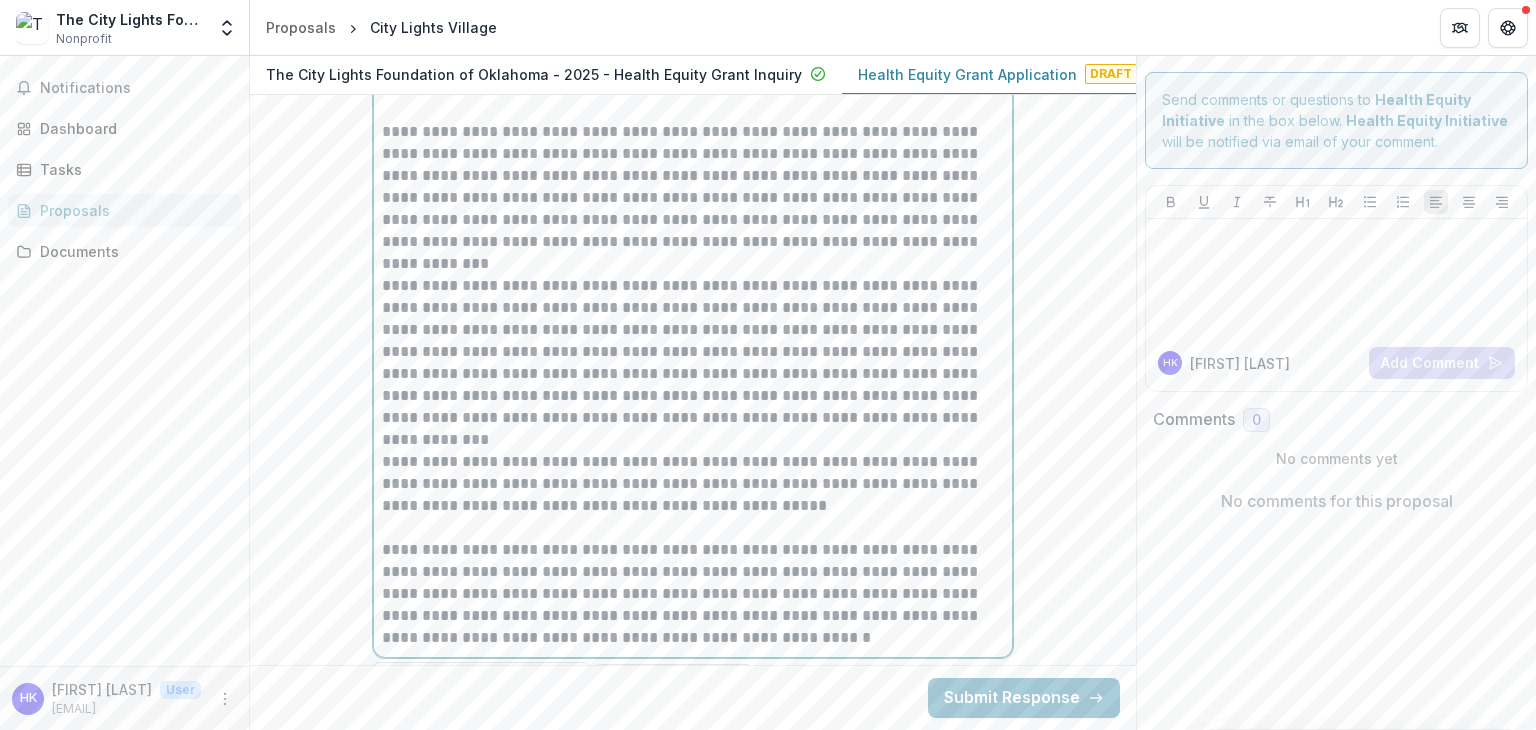 click at bounding box center (693, 440) 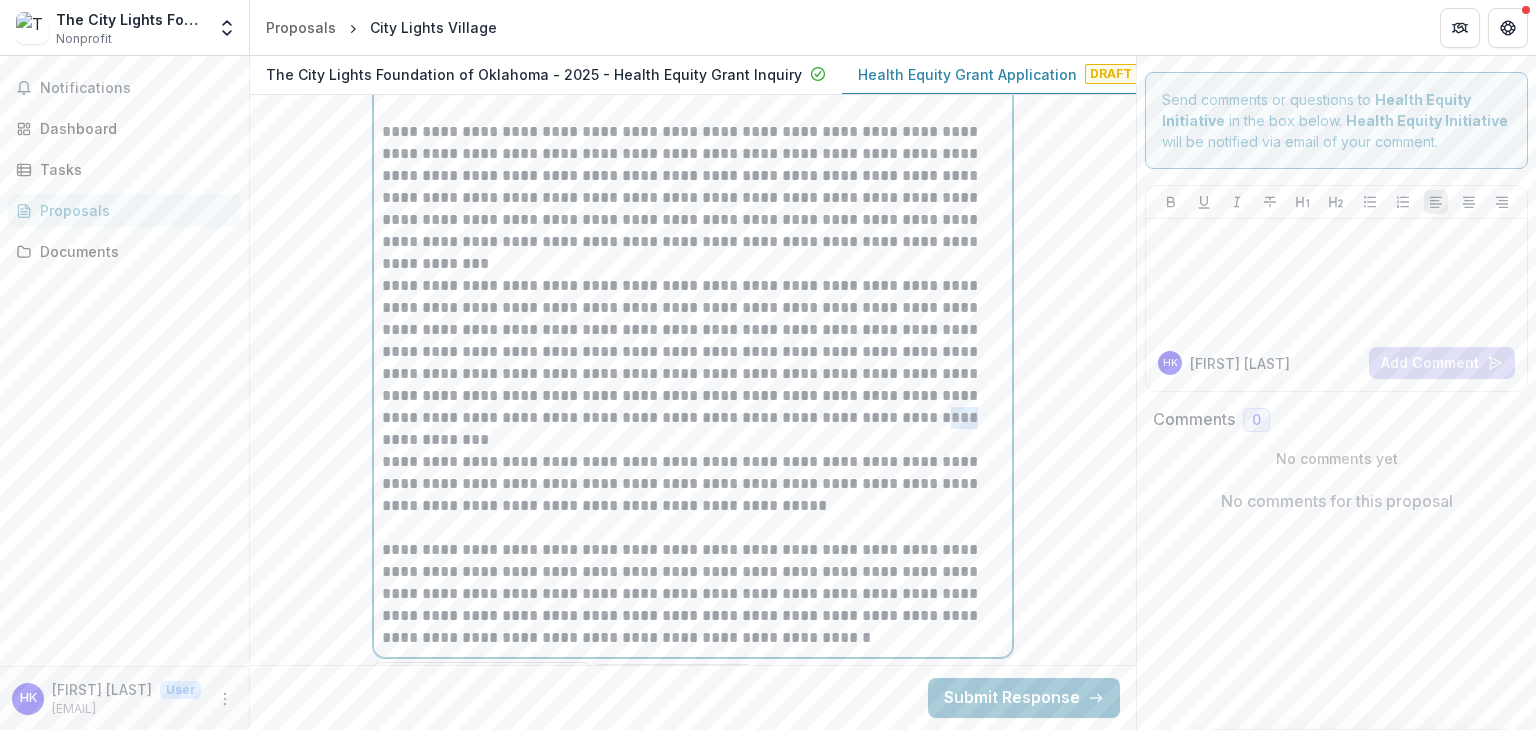 click on "**********" at bounding box center [693, 352] 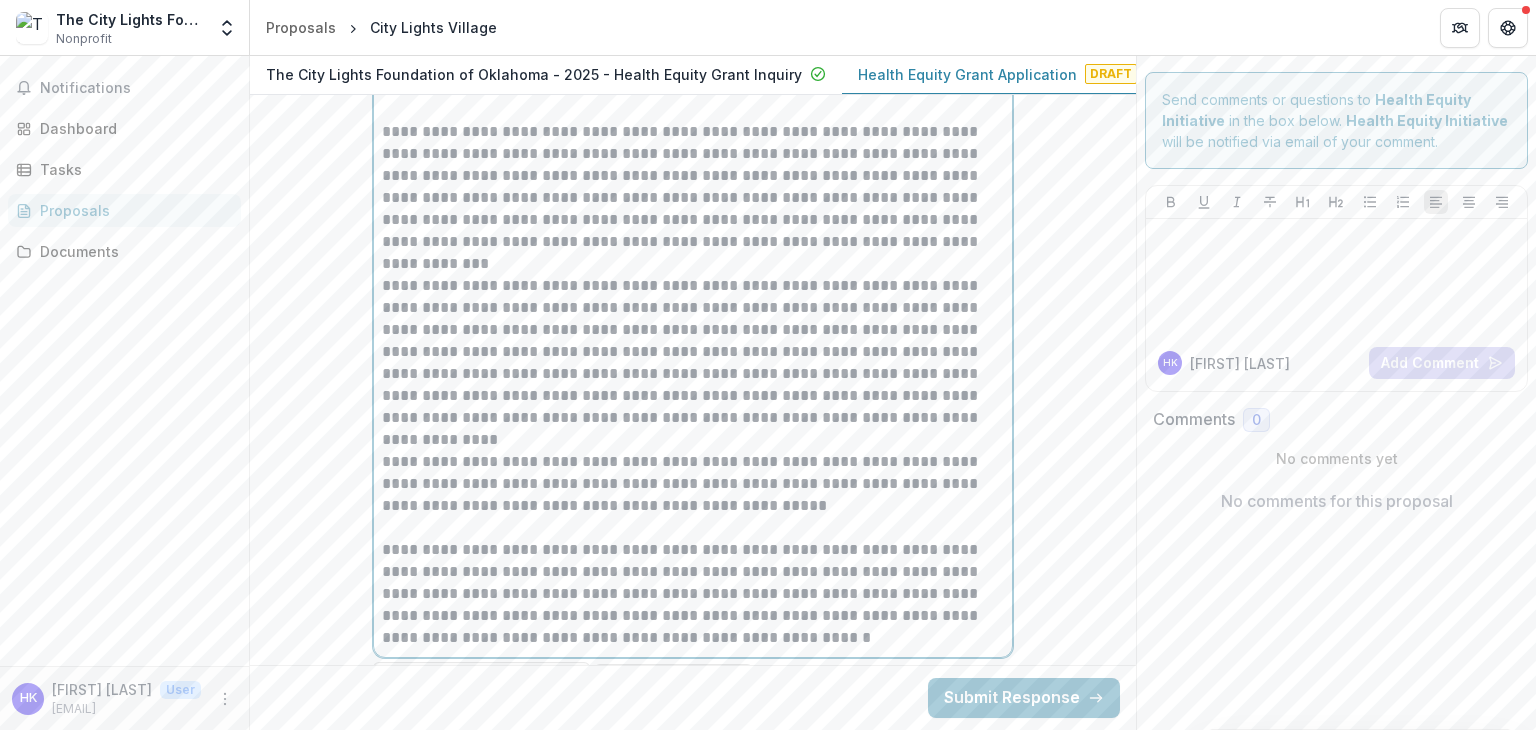 click on "**********" at bounding box center (693, 352) 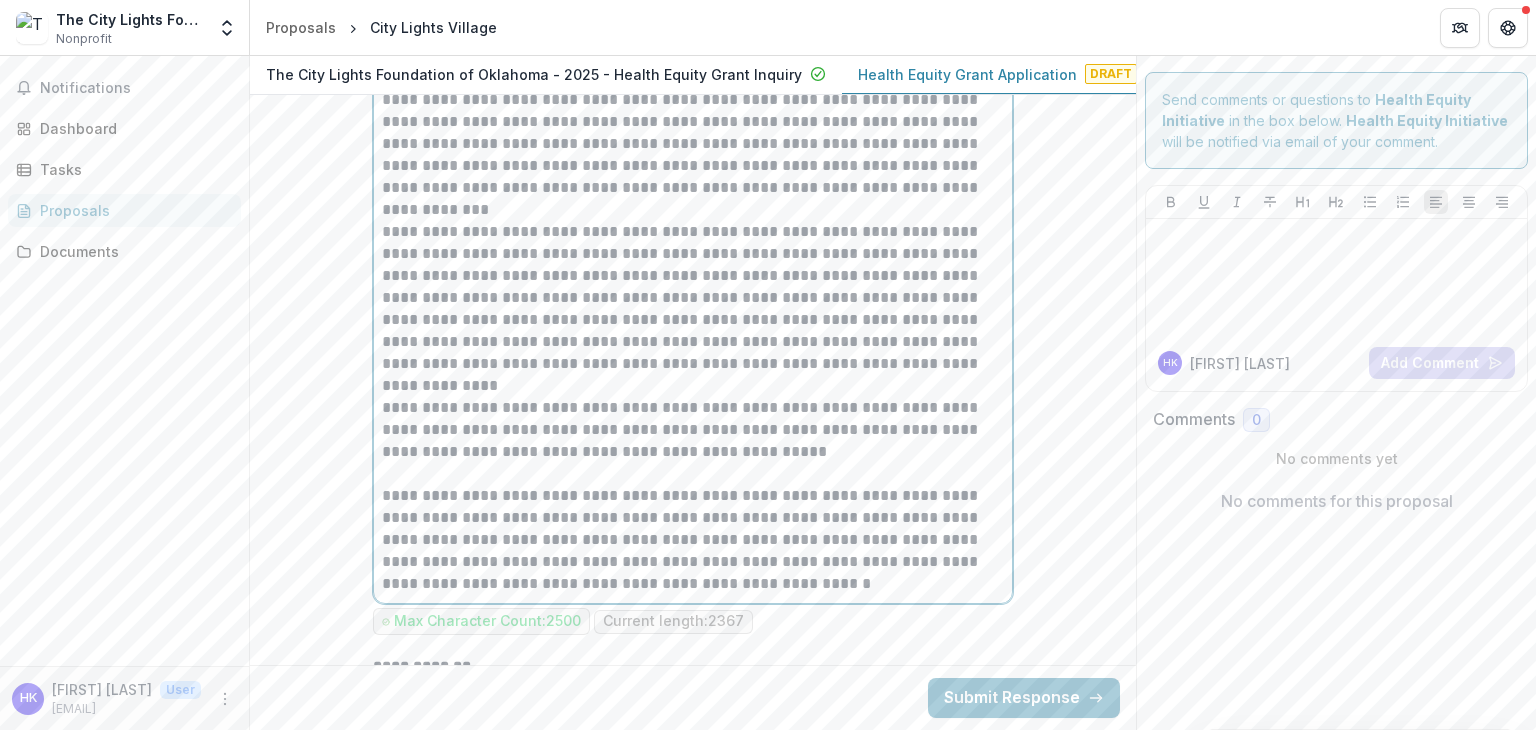 scroll, scrollTop: 6024, scrollLeft: 0, axis: vertical 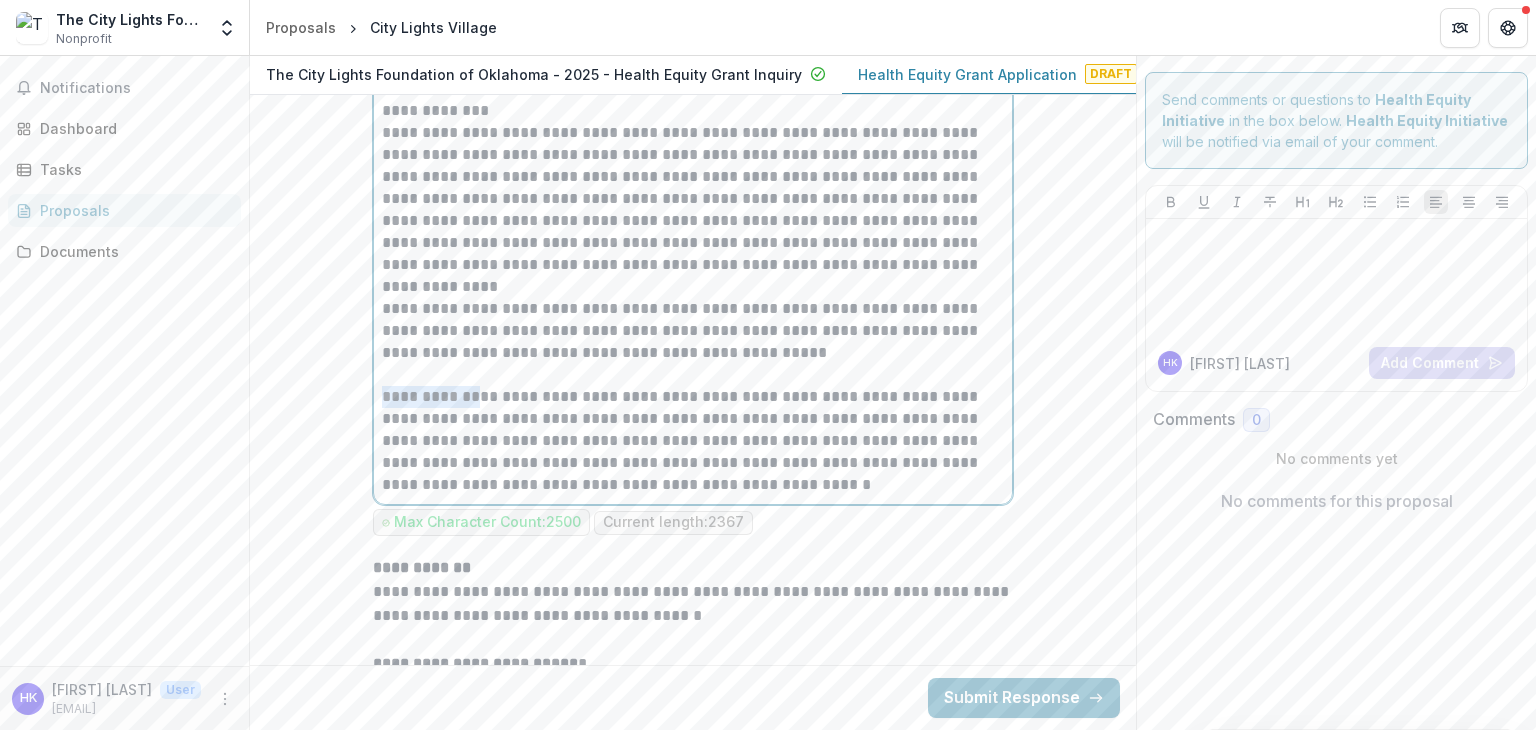 drag, startPoint x: 470, startPoint y: 365, endPoint x: 383, endPoint y: 362, distance: 87.05171 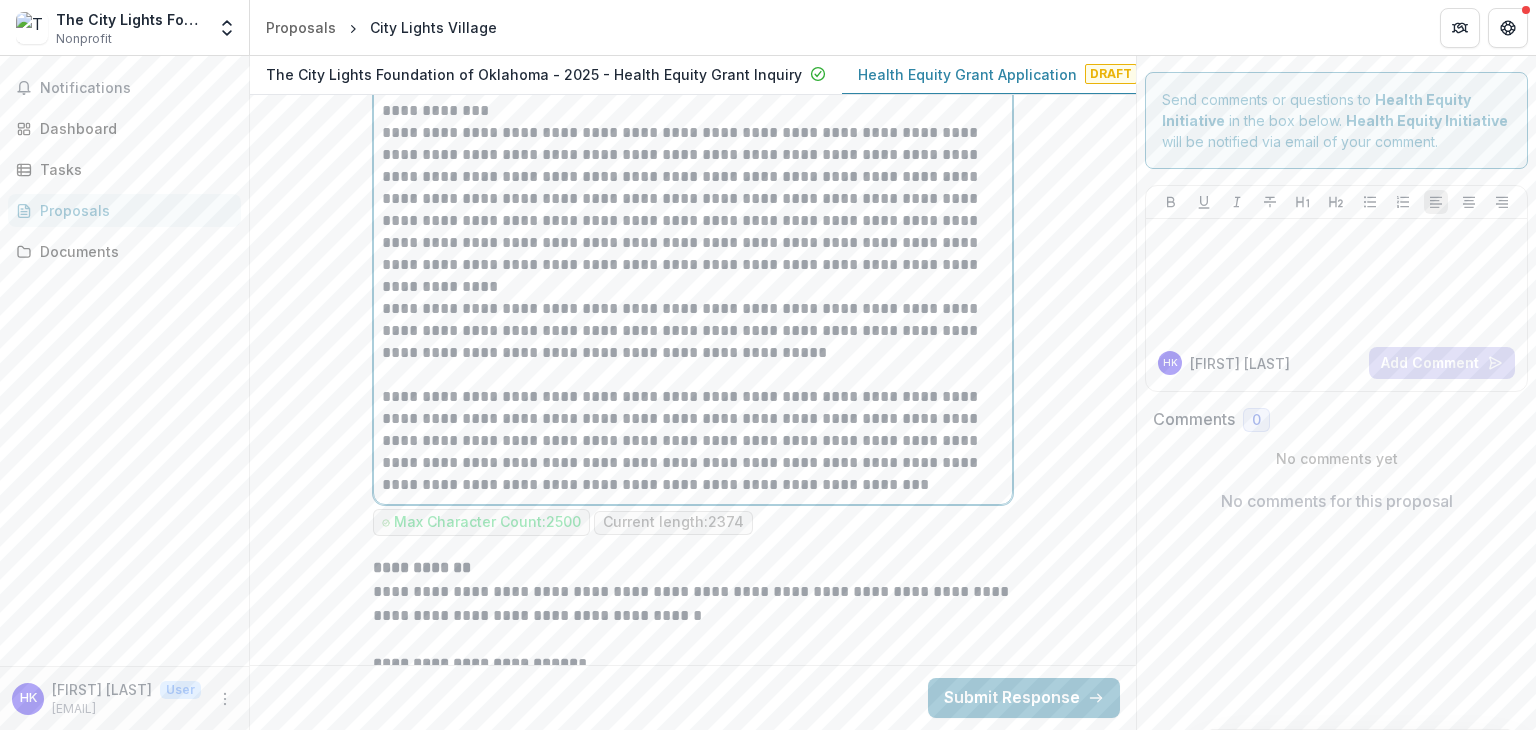 click on "**********" at bounding box center [693, 441] 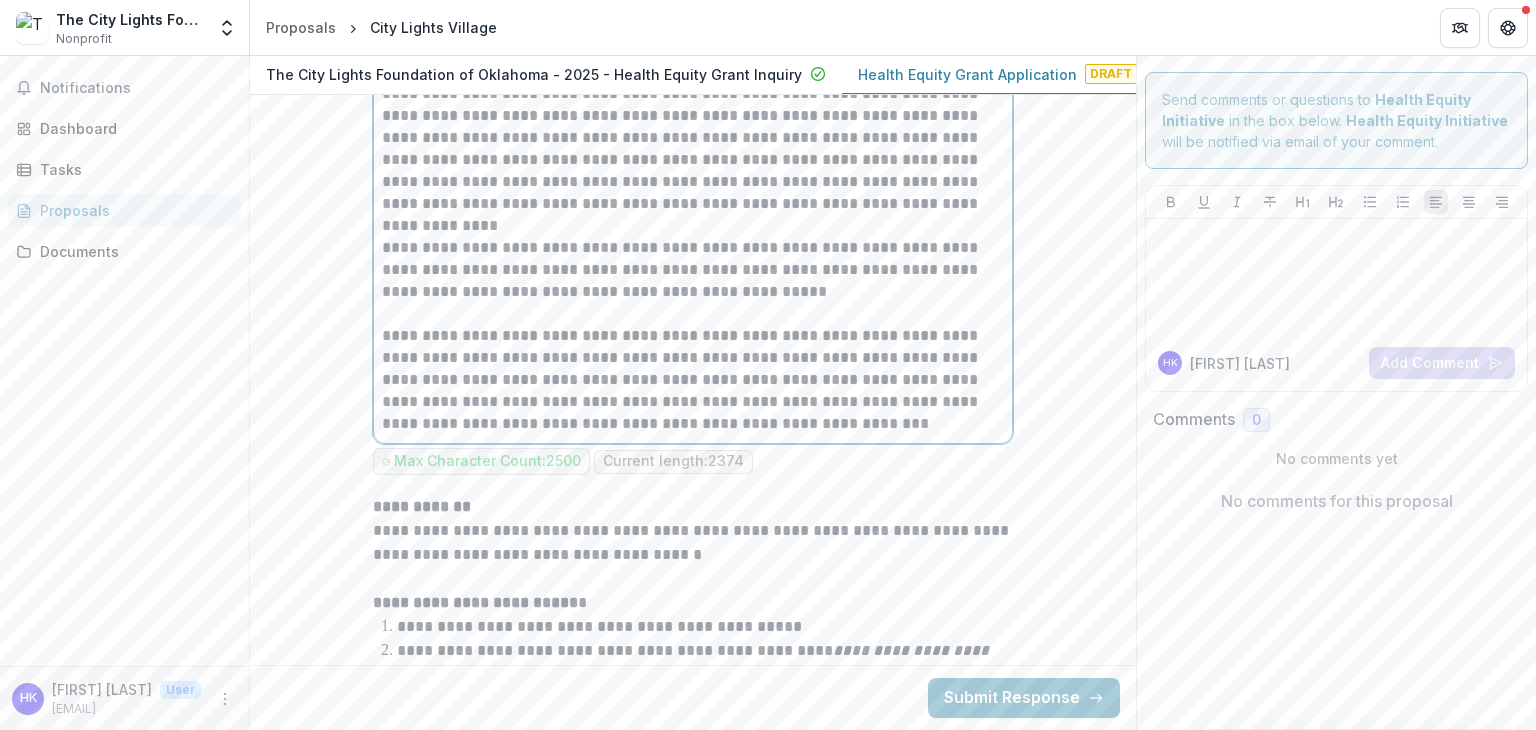 scroll, scrollTop: 6087, scrollLeft: 0, axis: vertical 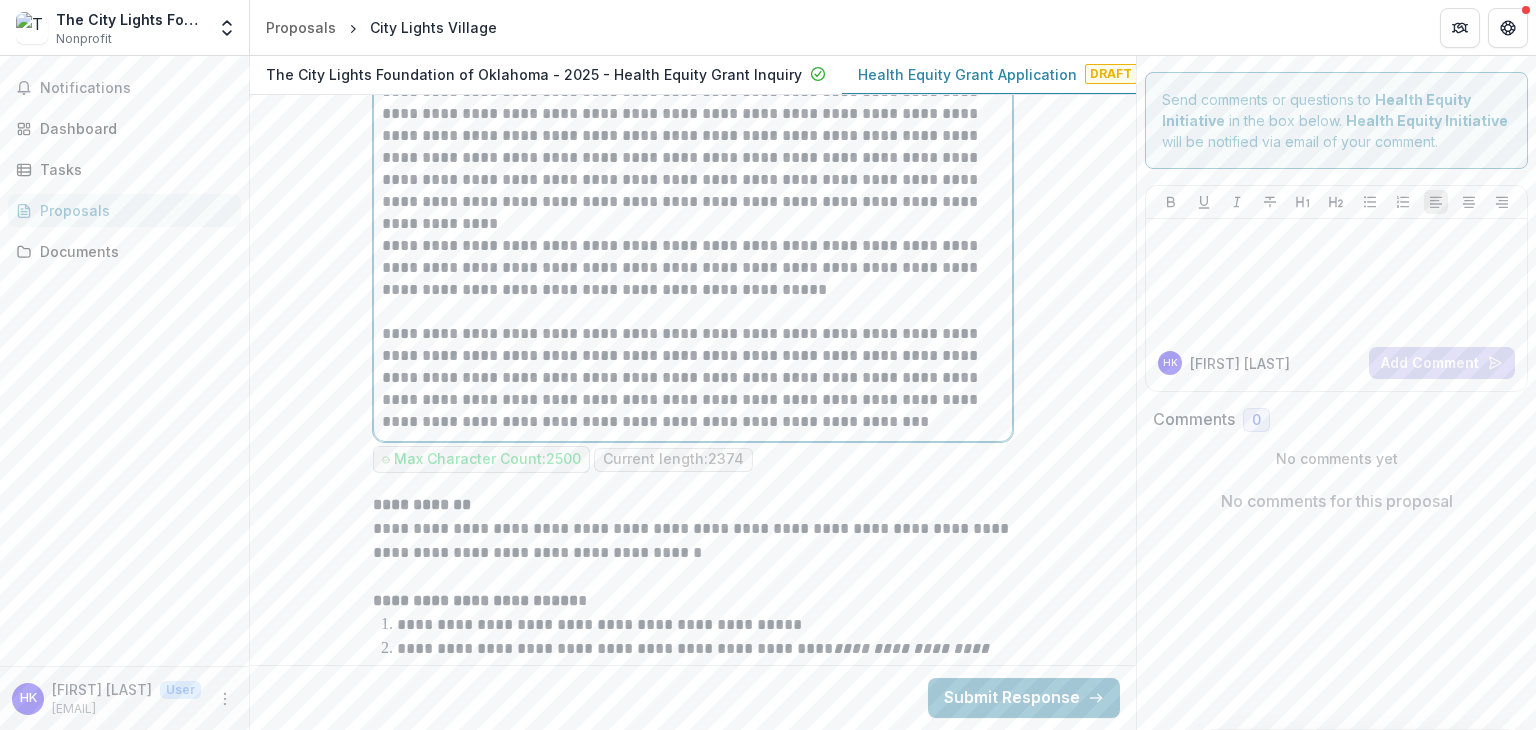 click on "**********" at bounding box center [693, 378] 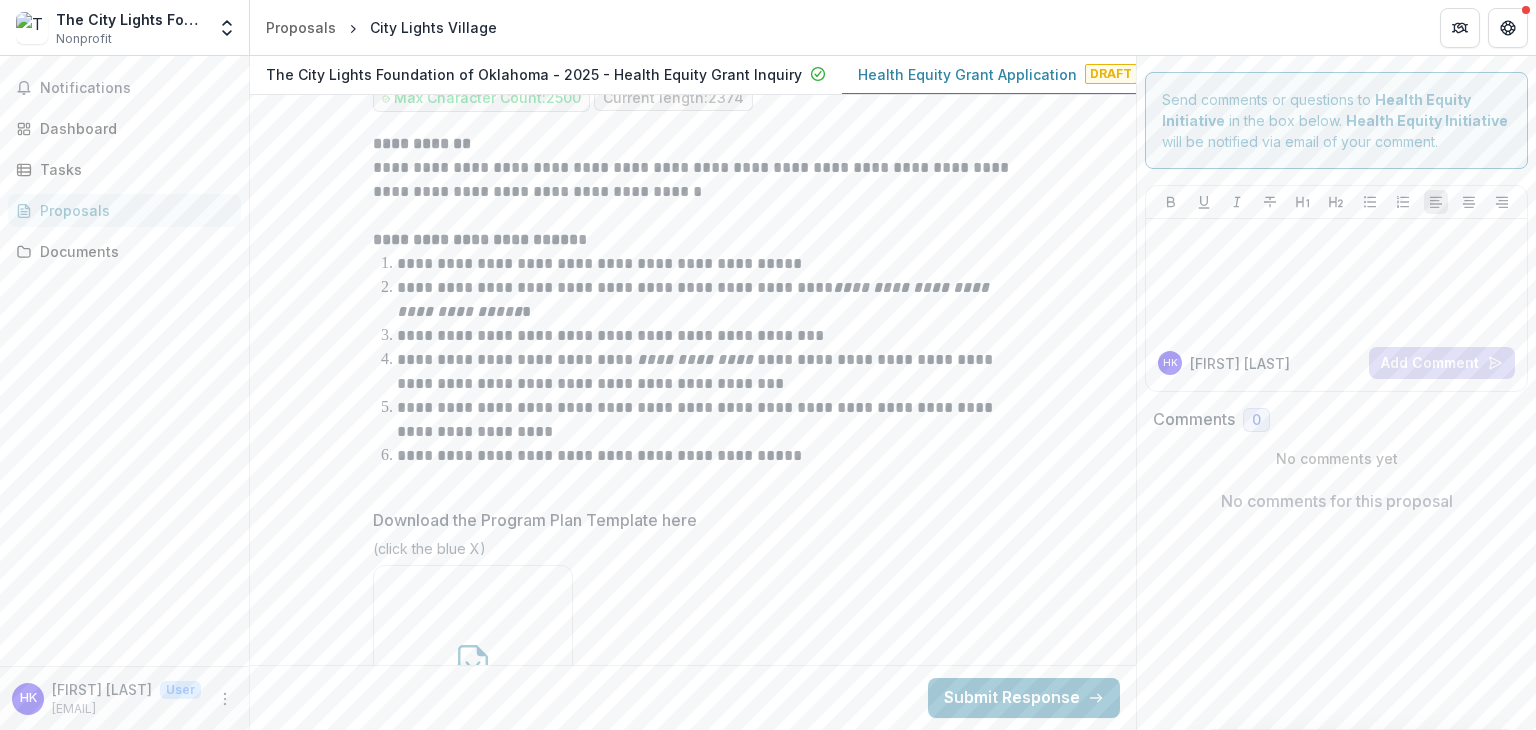 scroll, scrollTop: 6447, scrollLeft: 0, axis: vertical 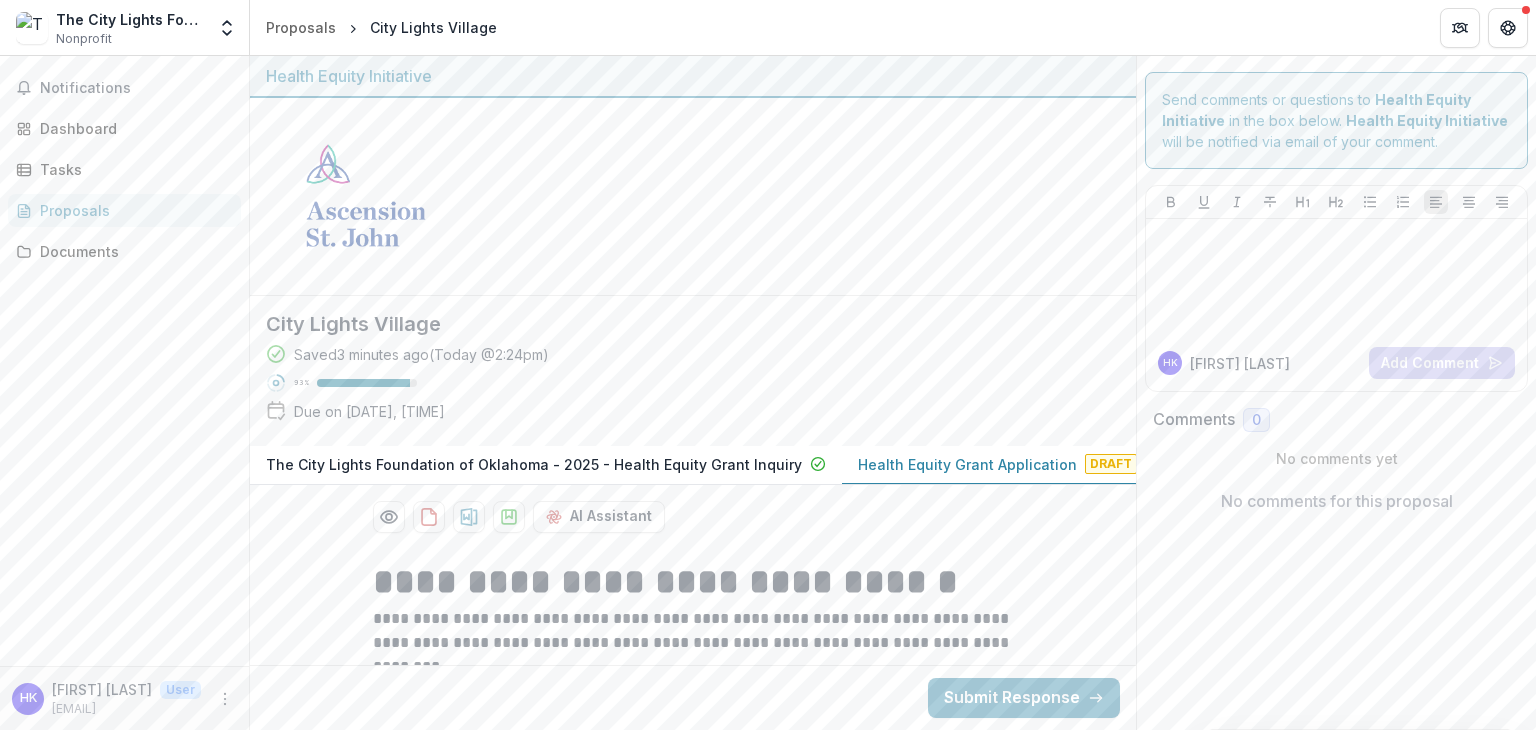 click at bounding box center (366, 196) 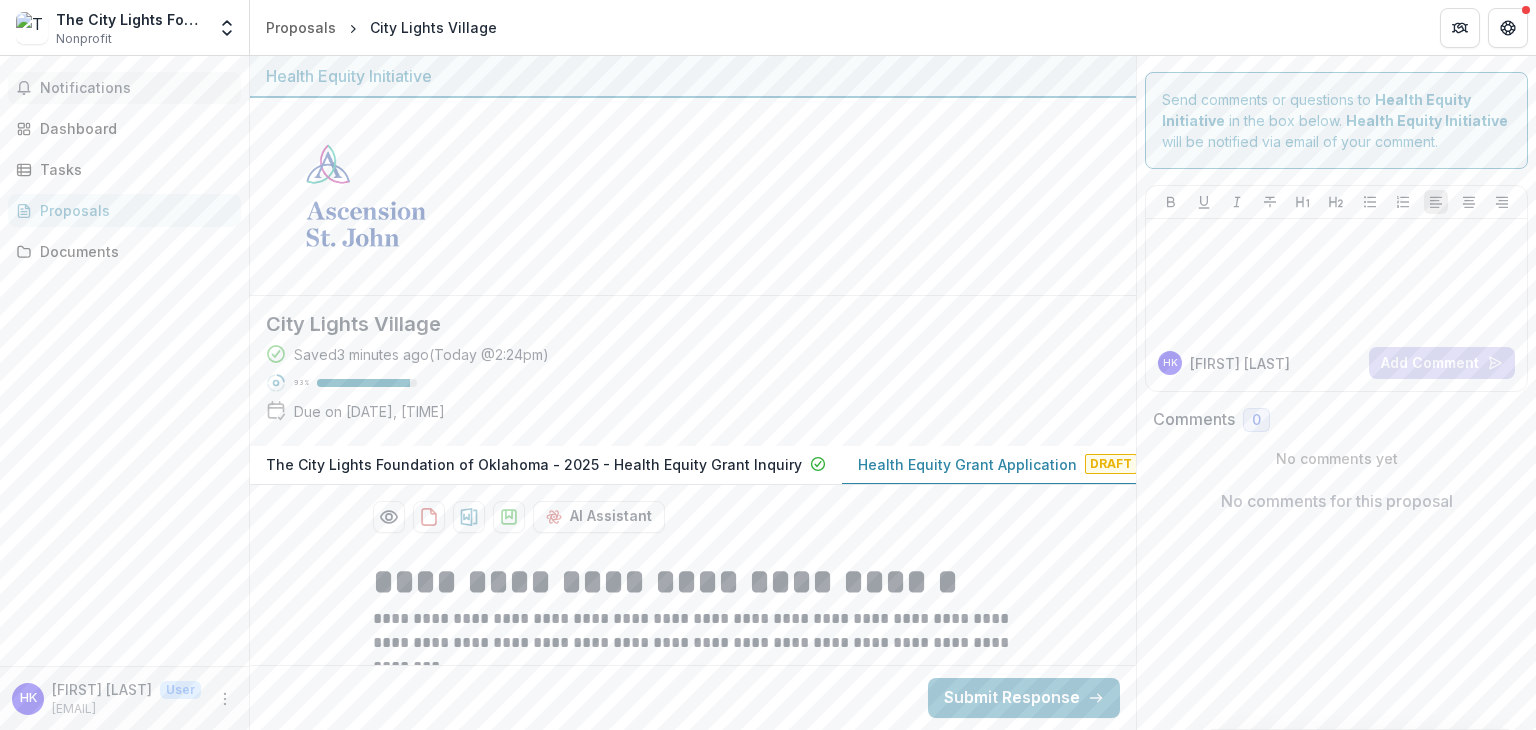 click 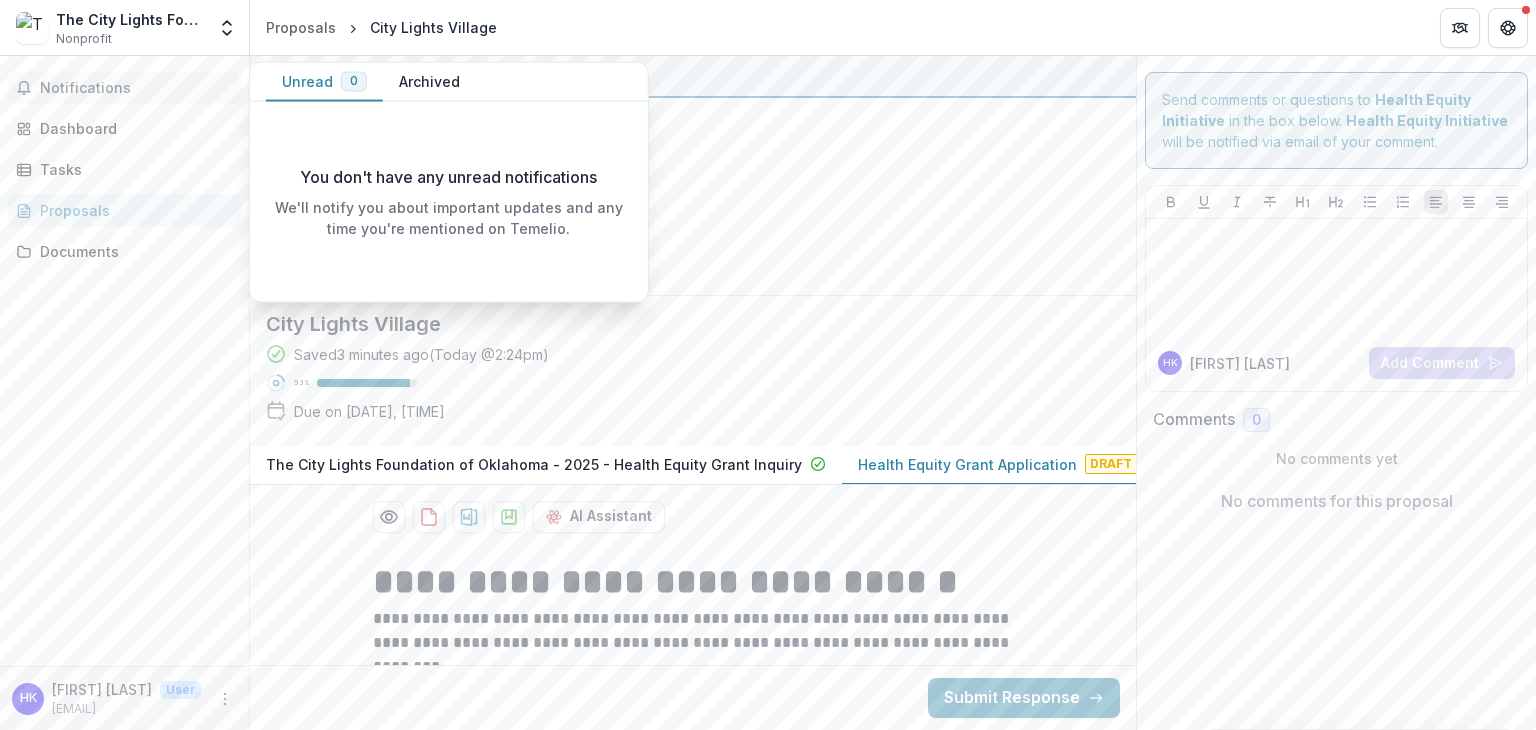 click 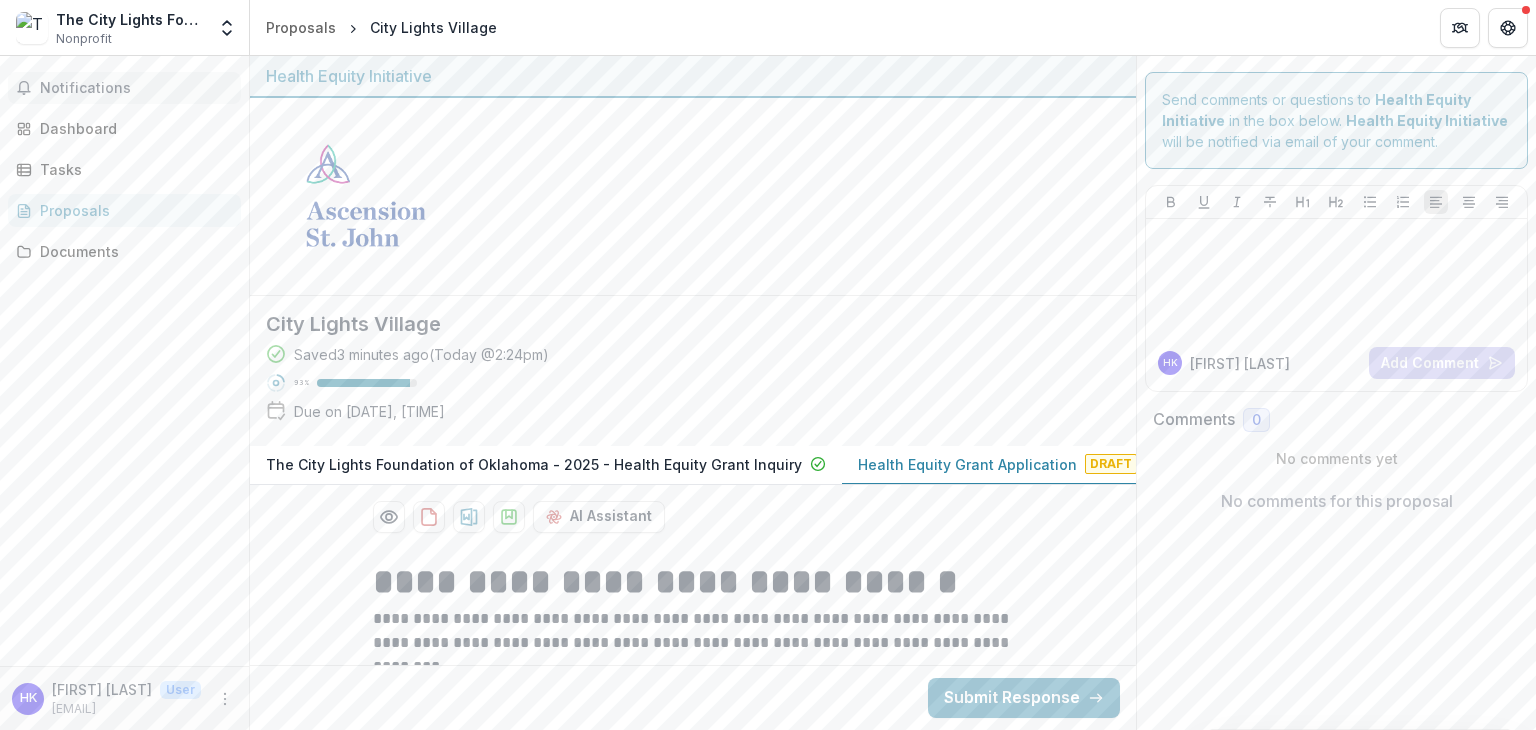 click on "Notifications" at bounding box center [136, 88] 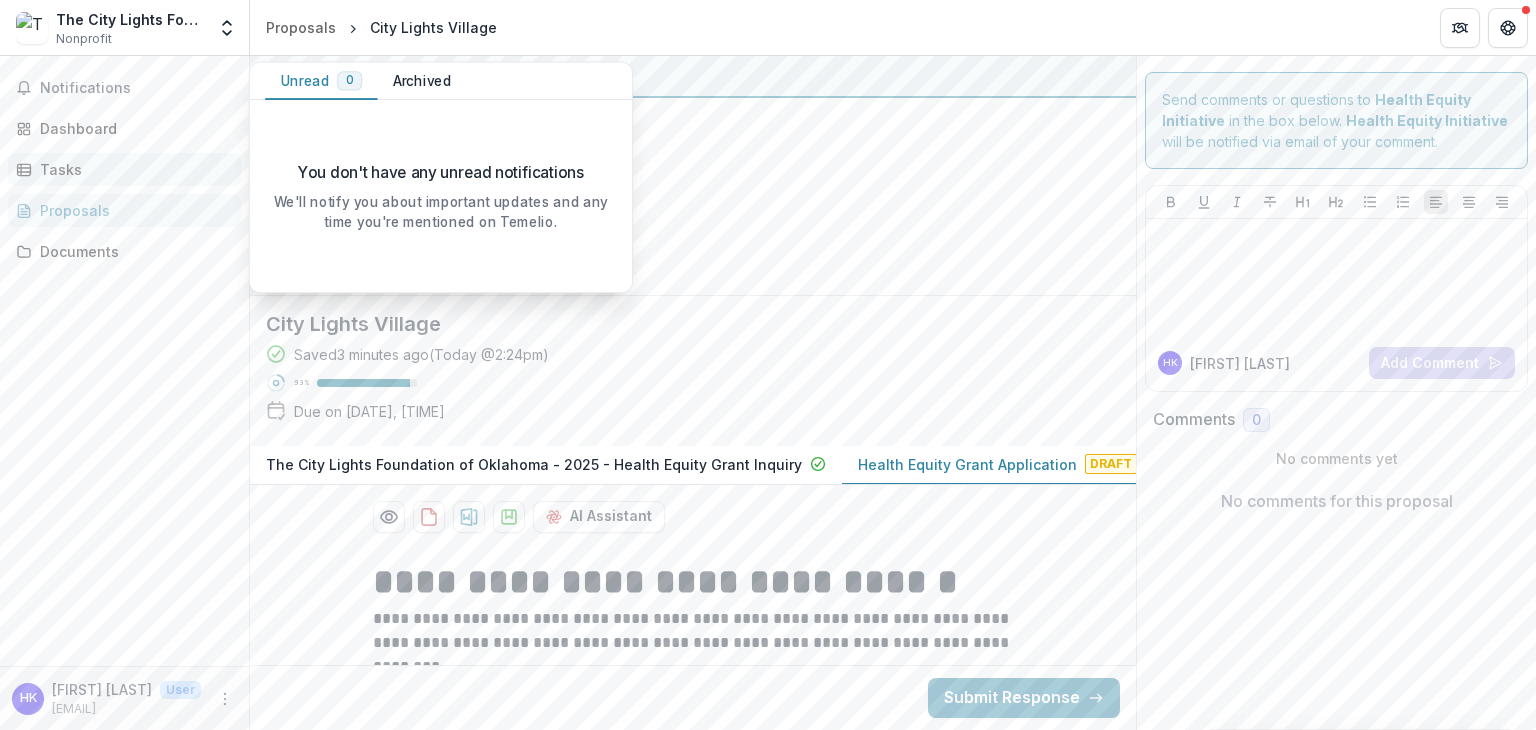 click on "Tasks" at bounding box center [124, 169] 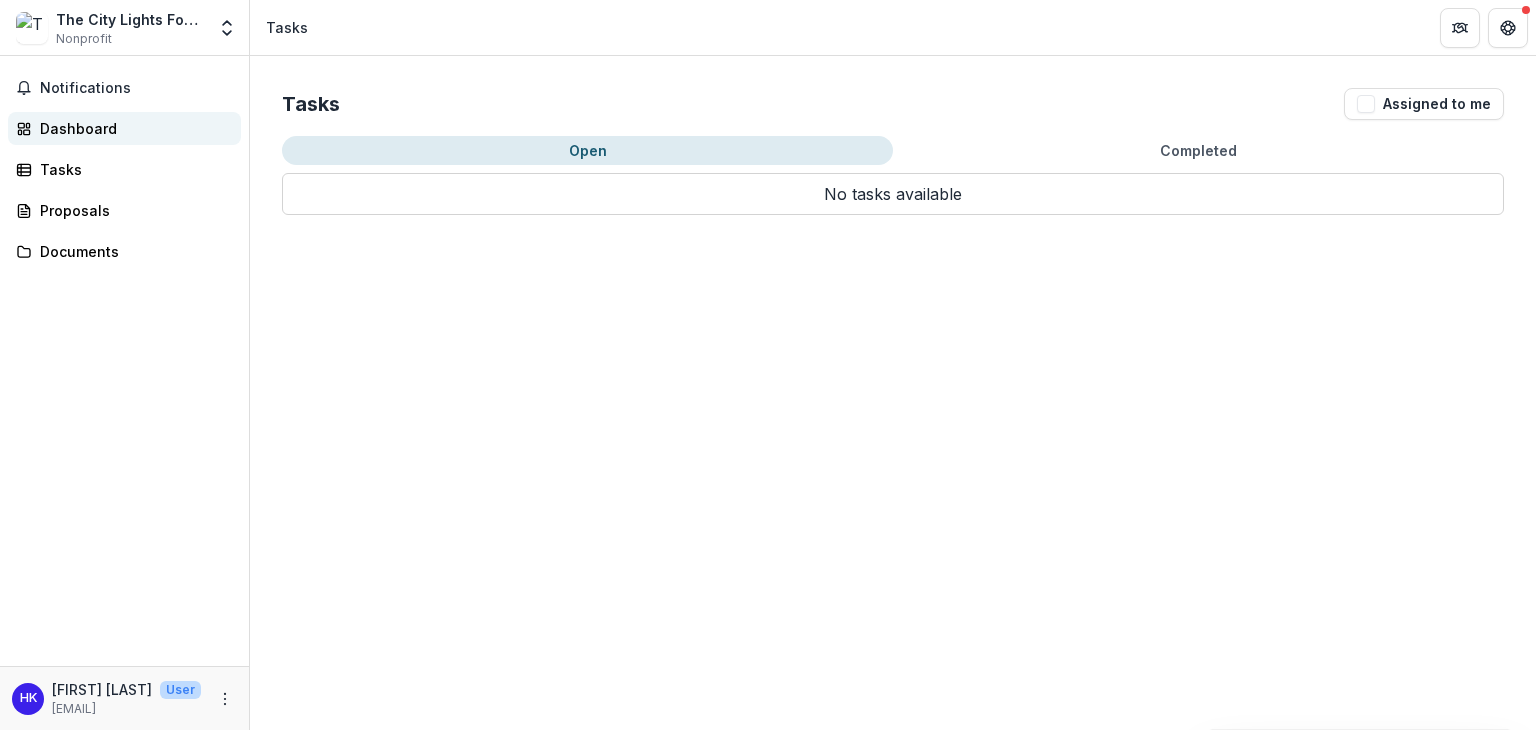 click on "Dashboard" at bounding box center (132, 128) 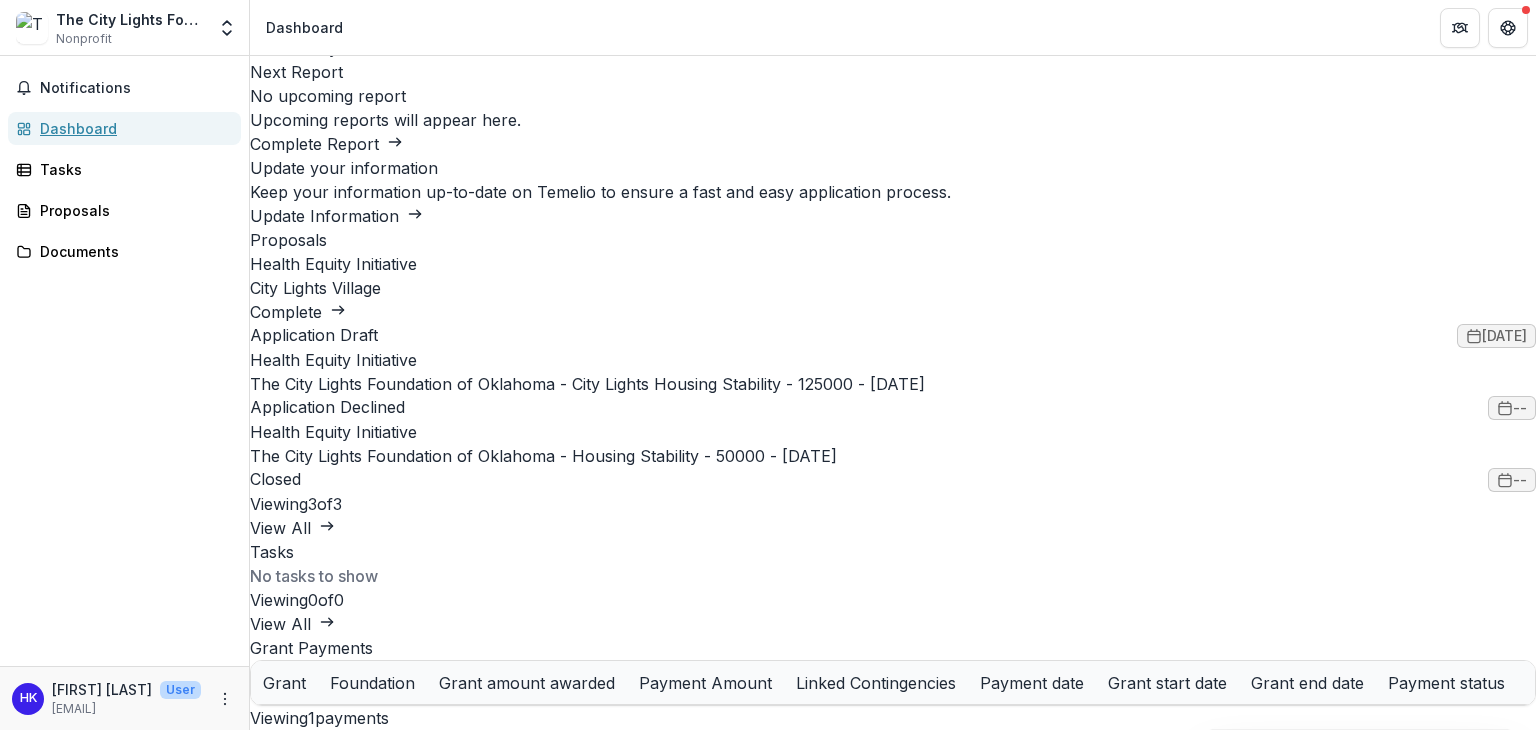 scroll, scrollTop: 556, scrollLeft: 0, axis: vertical 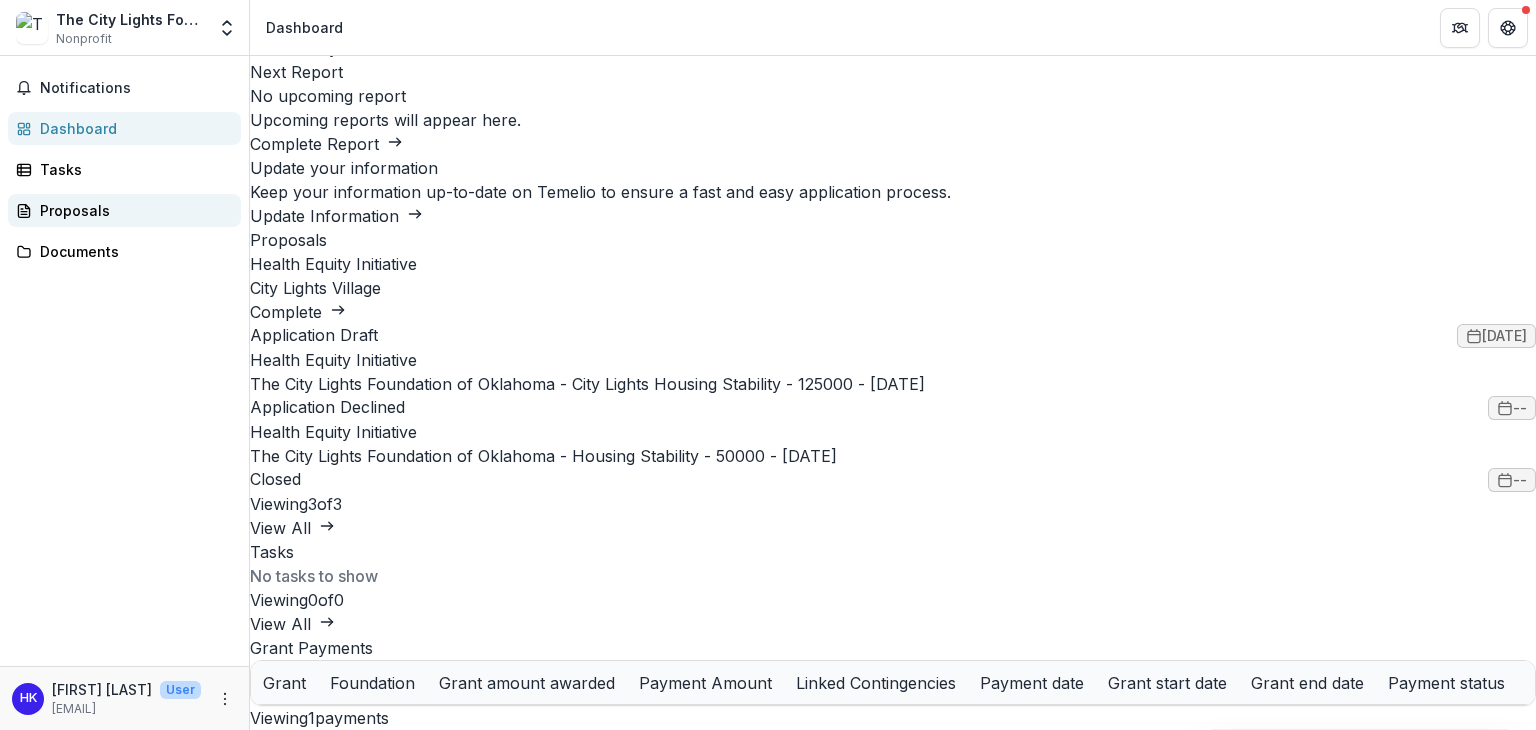 click on "Proposals" at bounding box center (132, 210) 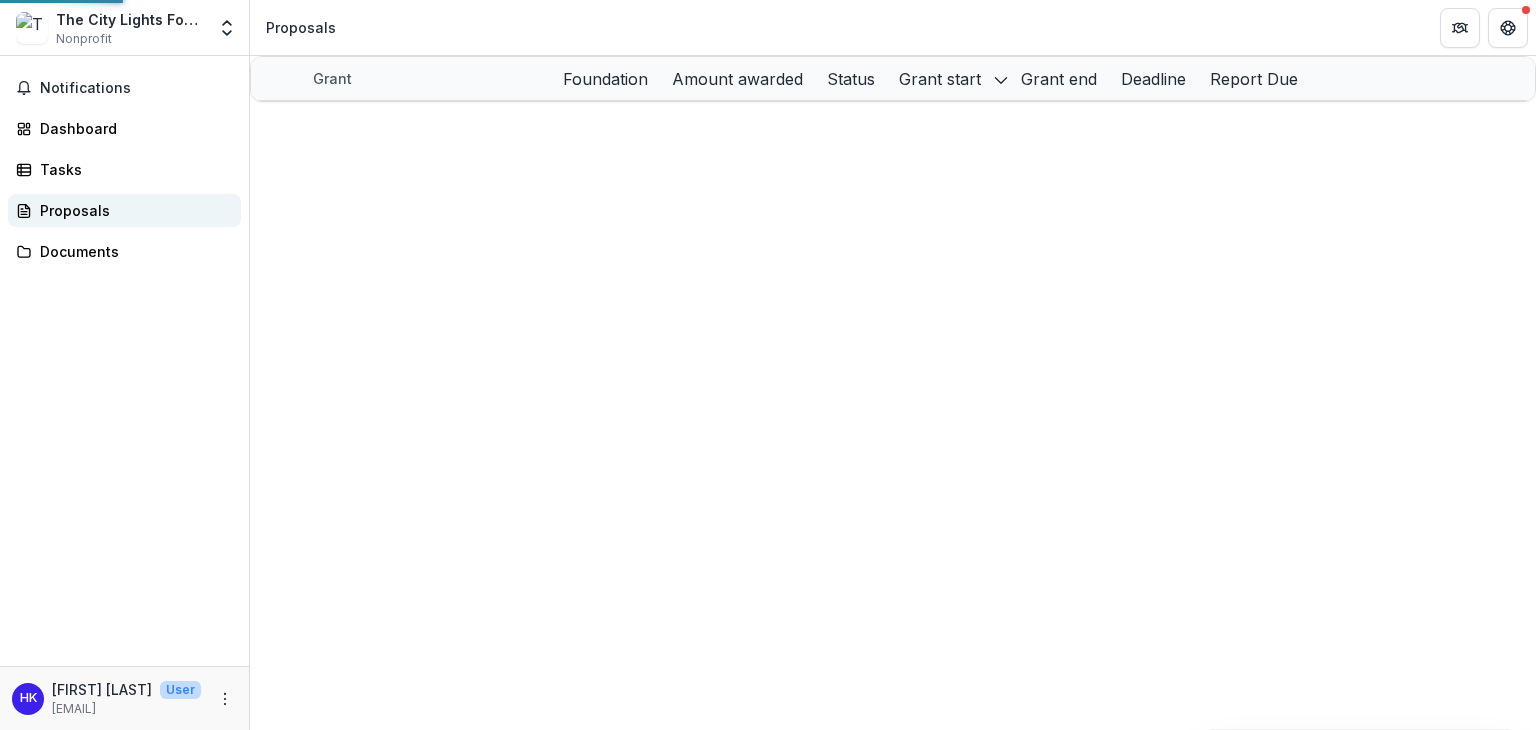 scroll, scrollTop: 0, scrollLeft: 0, axis: both 